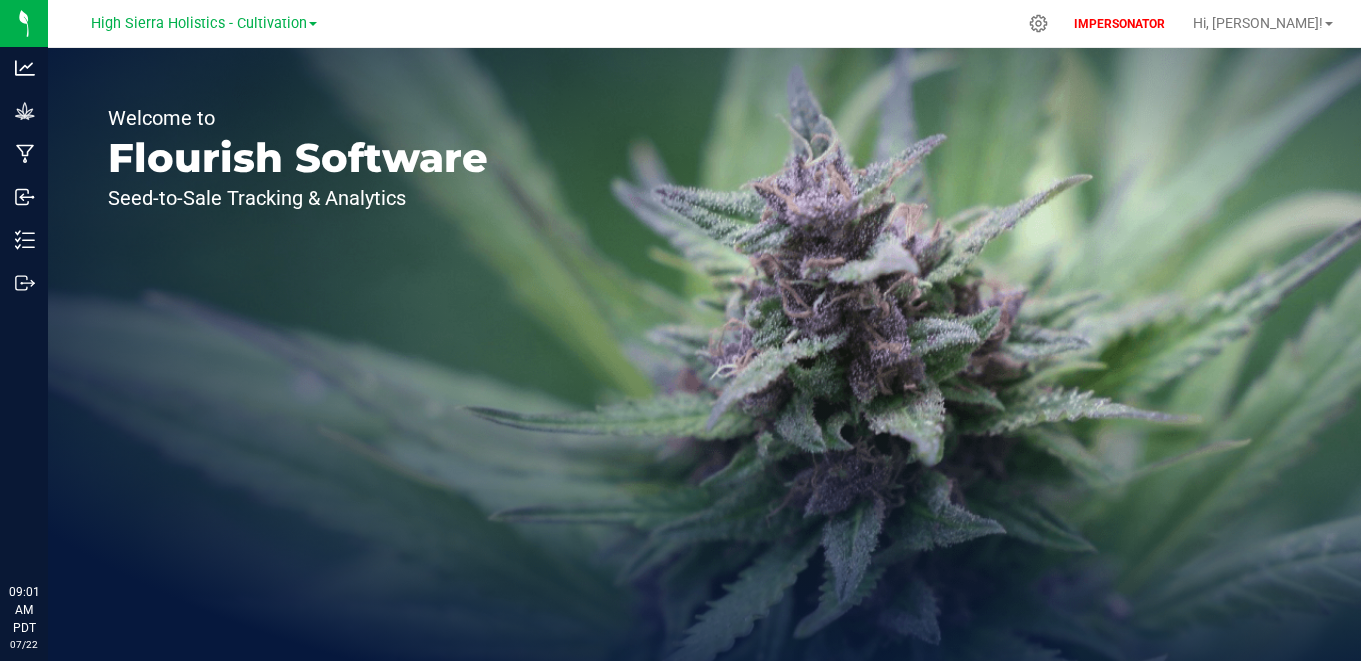 scroll, scrollTop: 0, scrollLeft: 0, axis: both 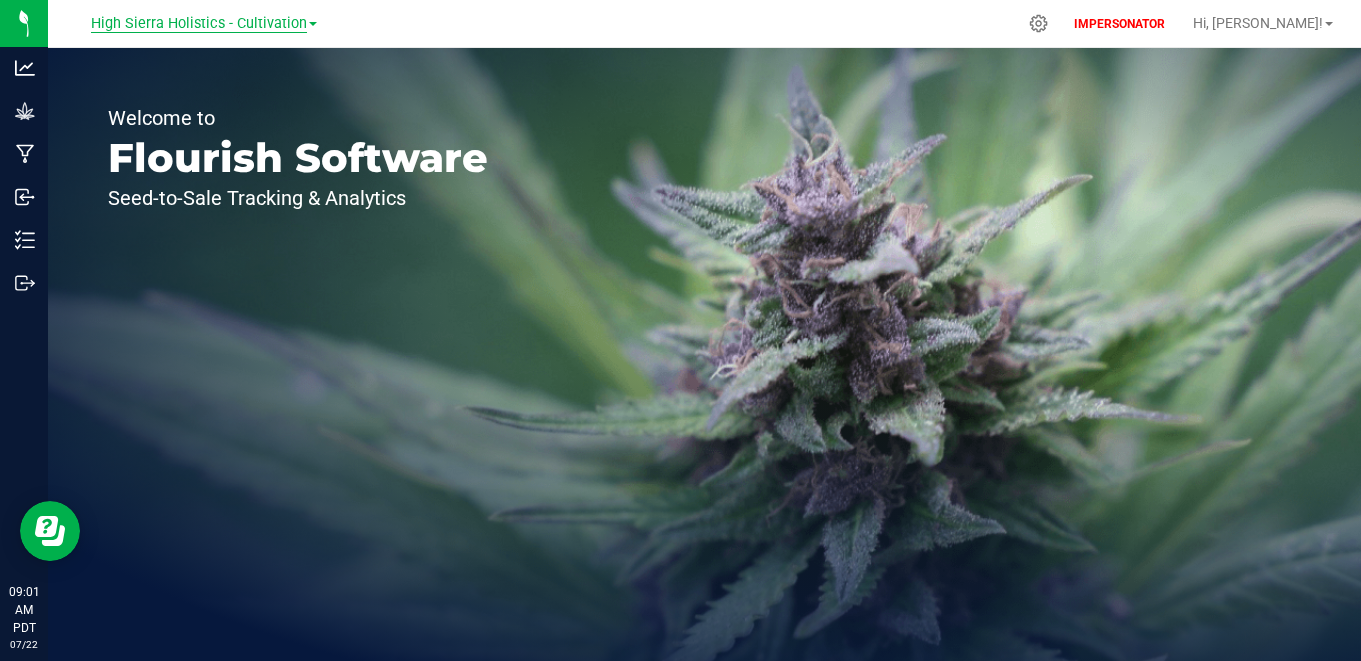click on "High Sierra Holistics - Cultivation" at bounding box center [199, 24] 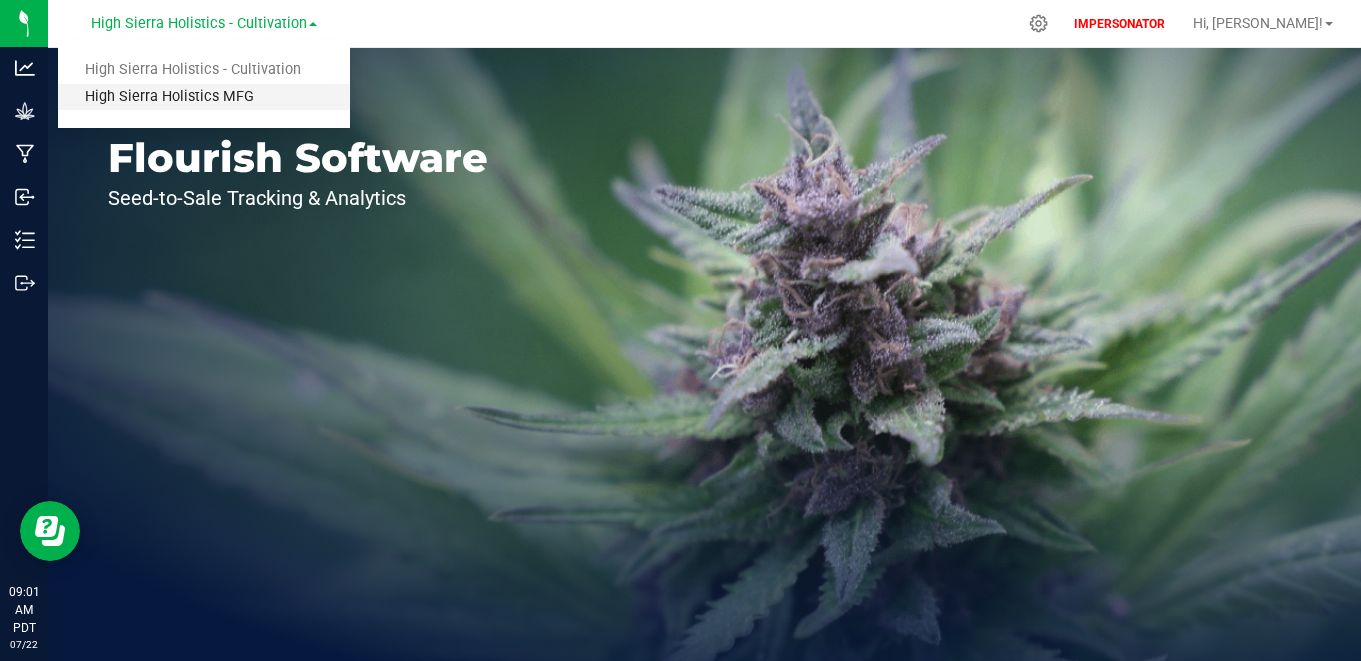 click on "High Sierra Holistics MFG" at bounding box center (204, 97) 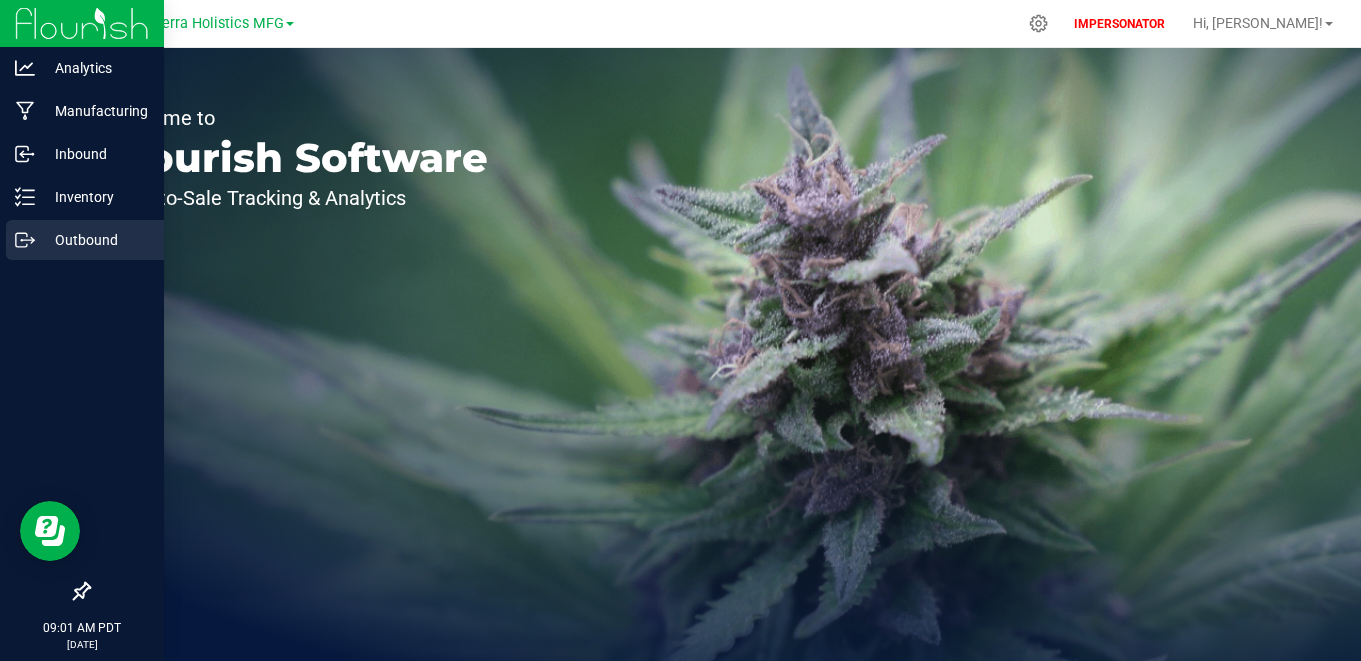 click on "Outbound" at bounding box center [95, 240] 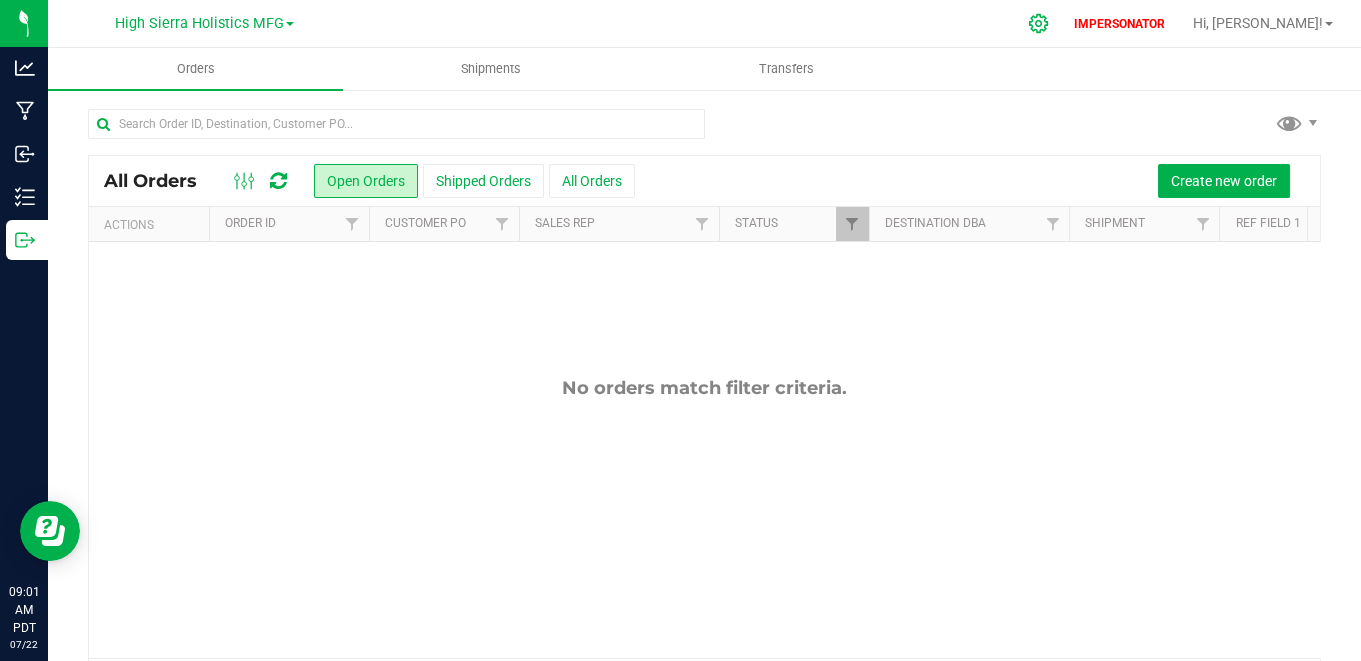 click 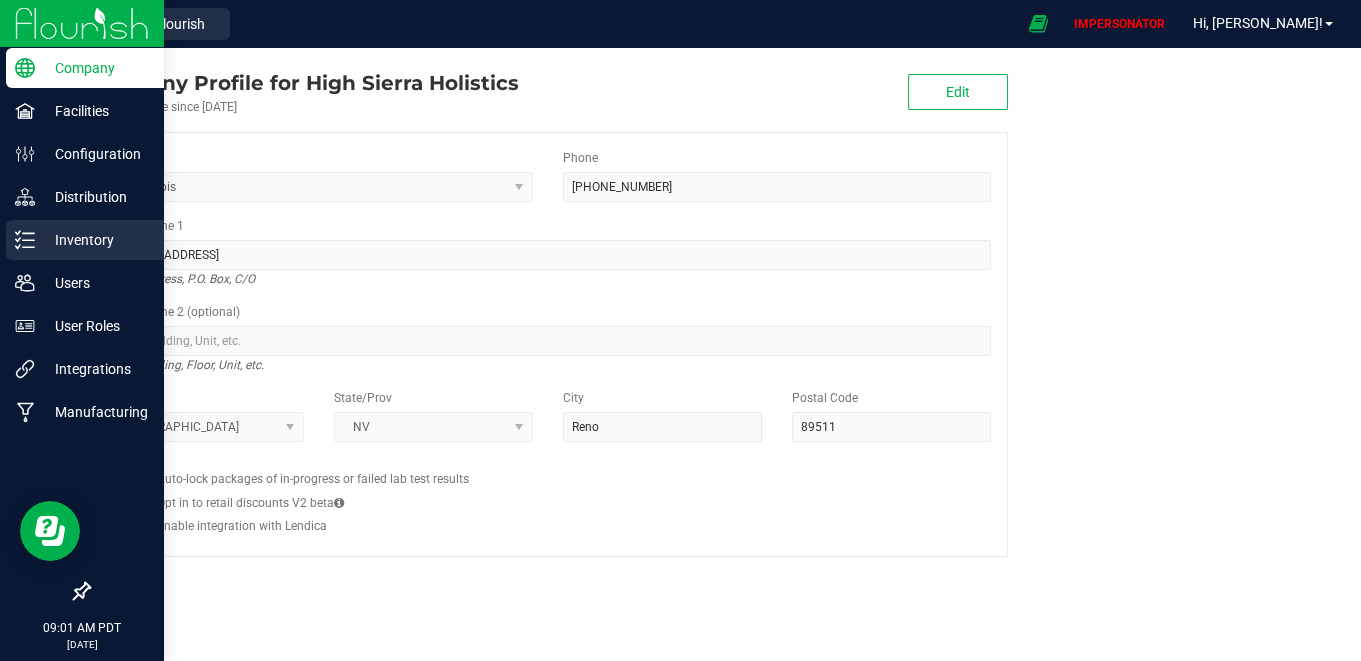 click on "Inventory" at bounding box center [95, 240] 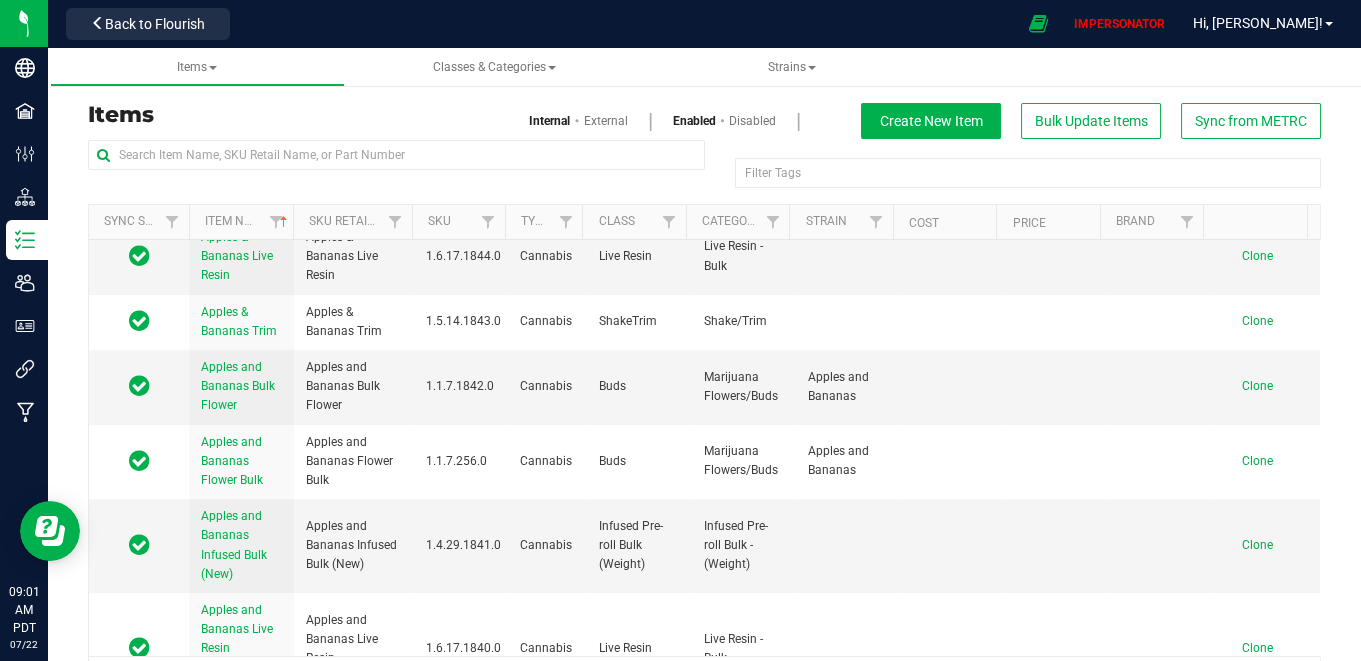 scroll, scrollTop: 565, scrollLeft: 0, axis: vertical 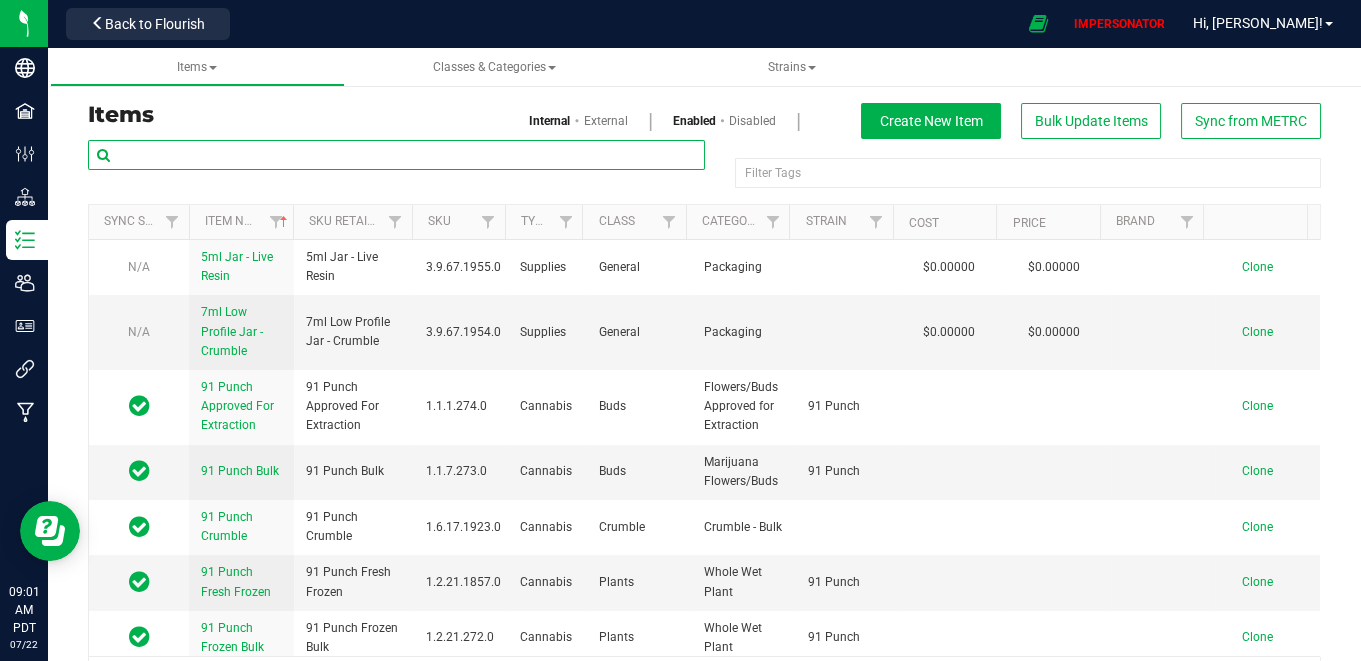 click at bounding box center [396, 155] 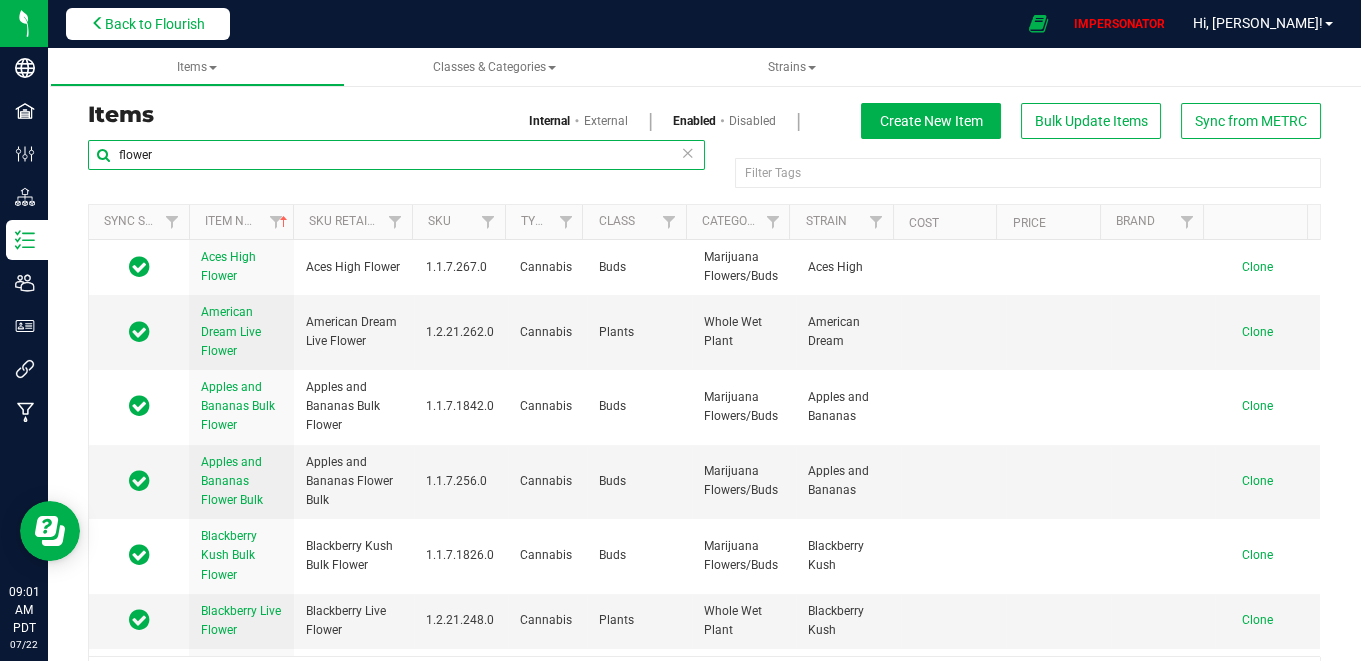 type on "flower" 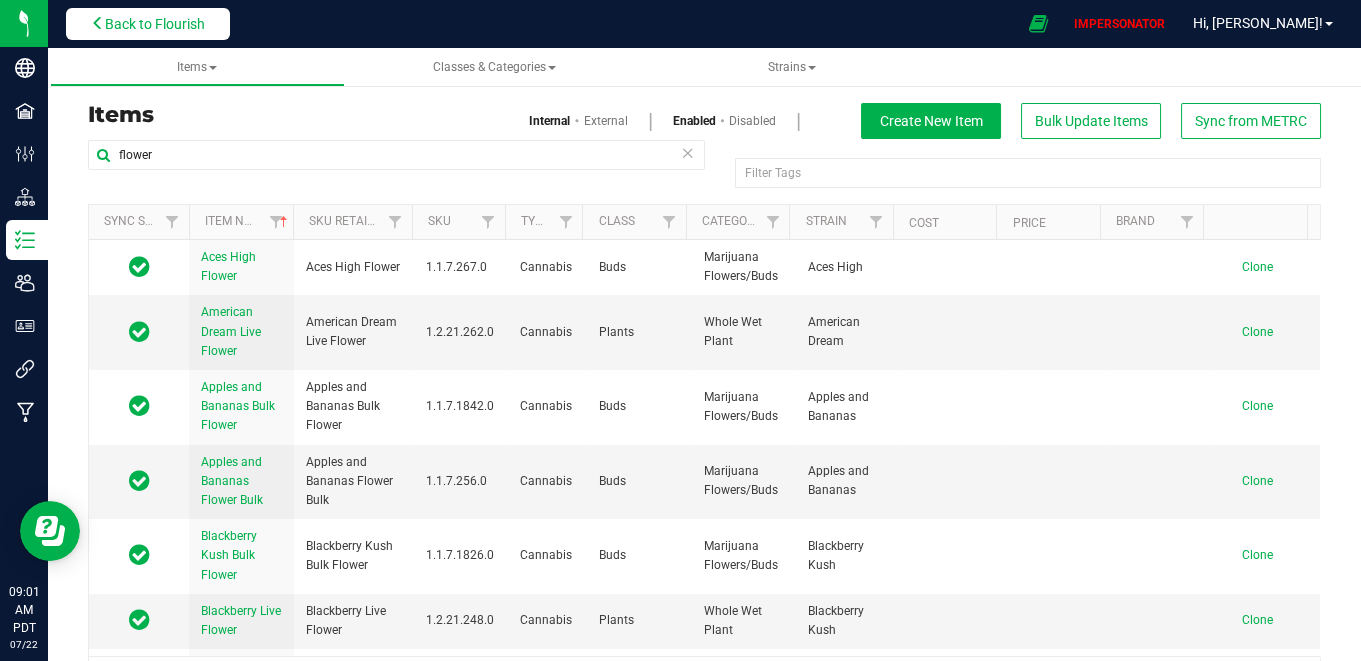 click on "Back to Flourish" at bounding box center (155, 24) 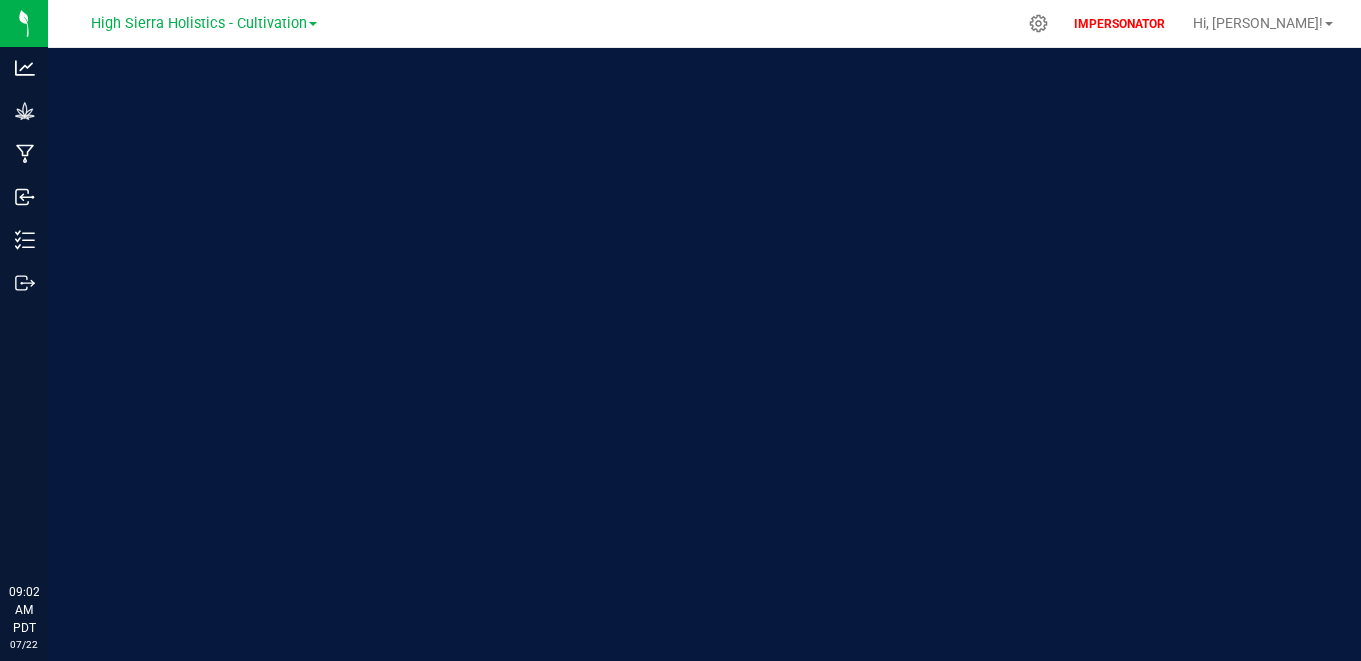 scroll, scrollTop: 0, scrollLeft: 0, axis: both 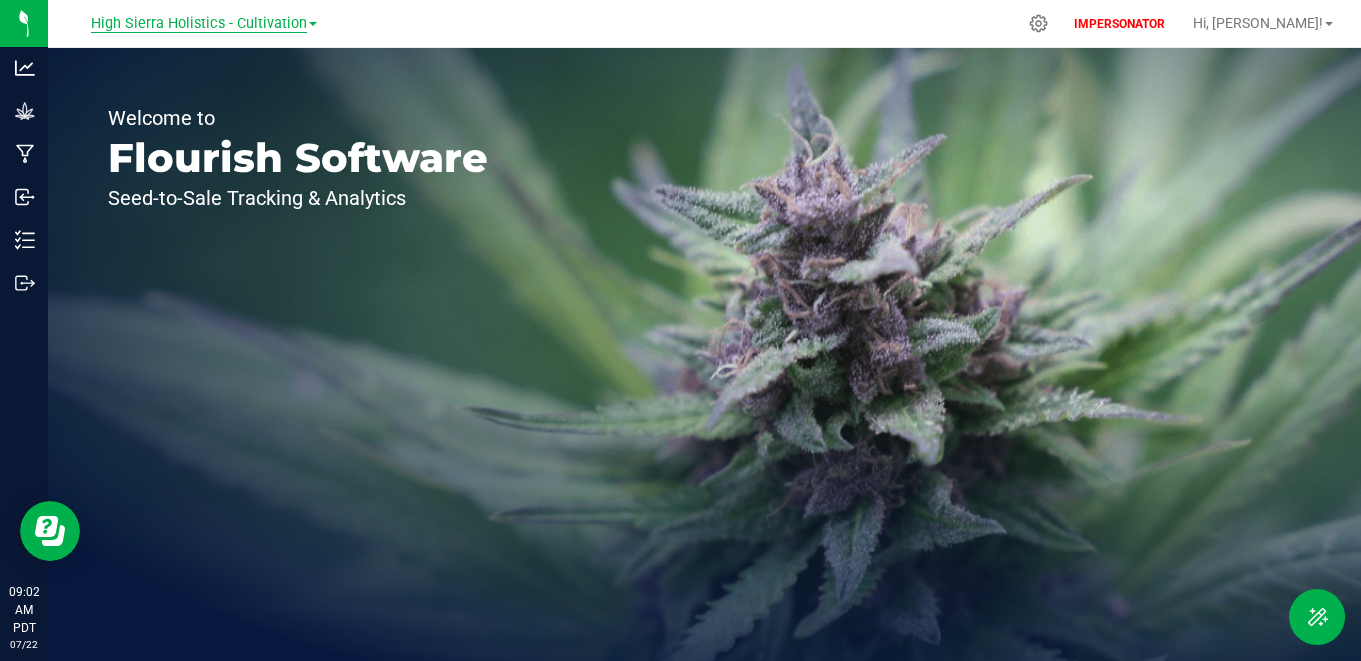click on "High Sierra Holistics - Cultivation" at bounding box center [199, 24] 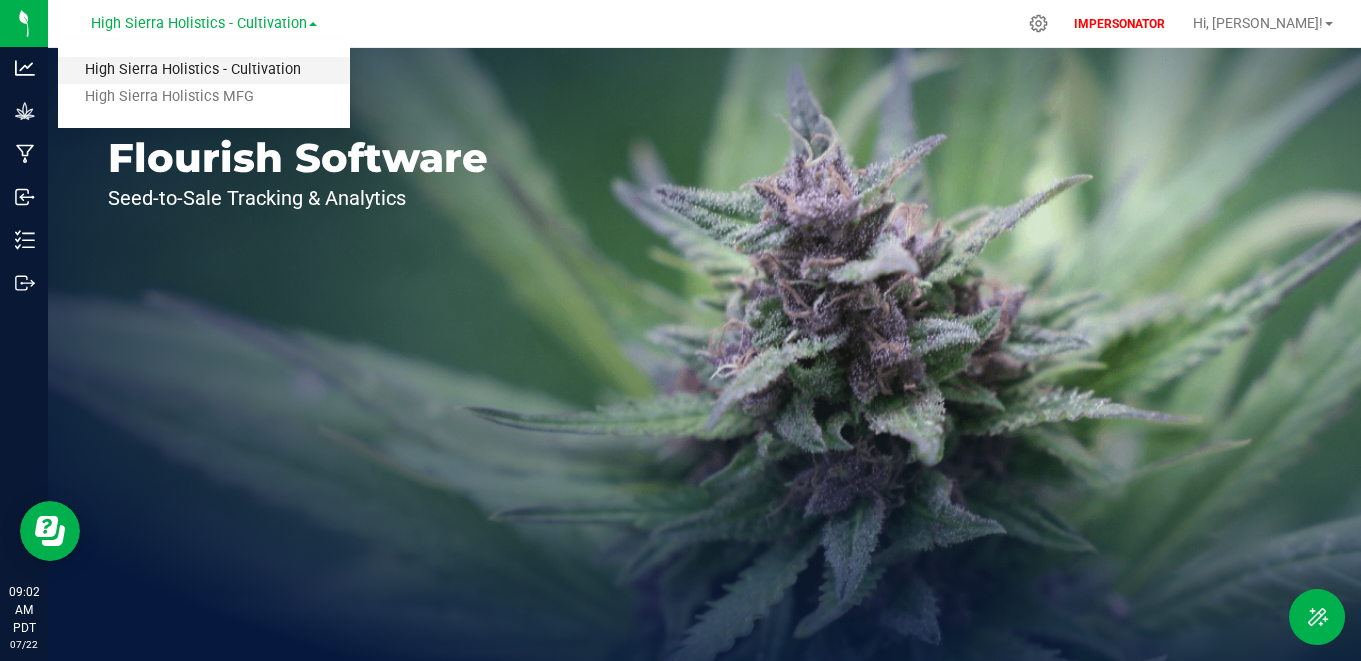 scroll, scrollTop: 0, scrollLeft: 0, axis: both 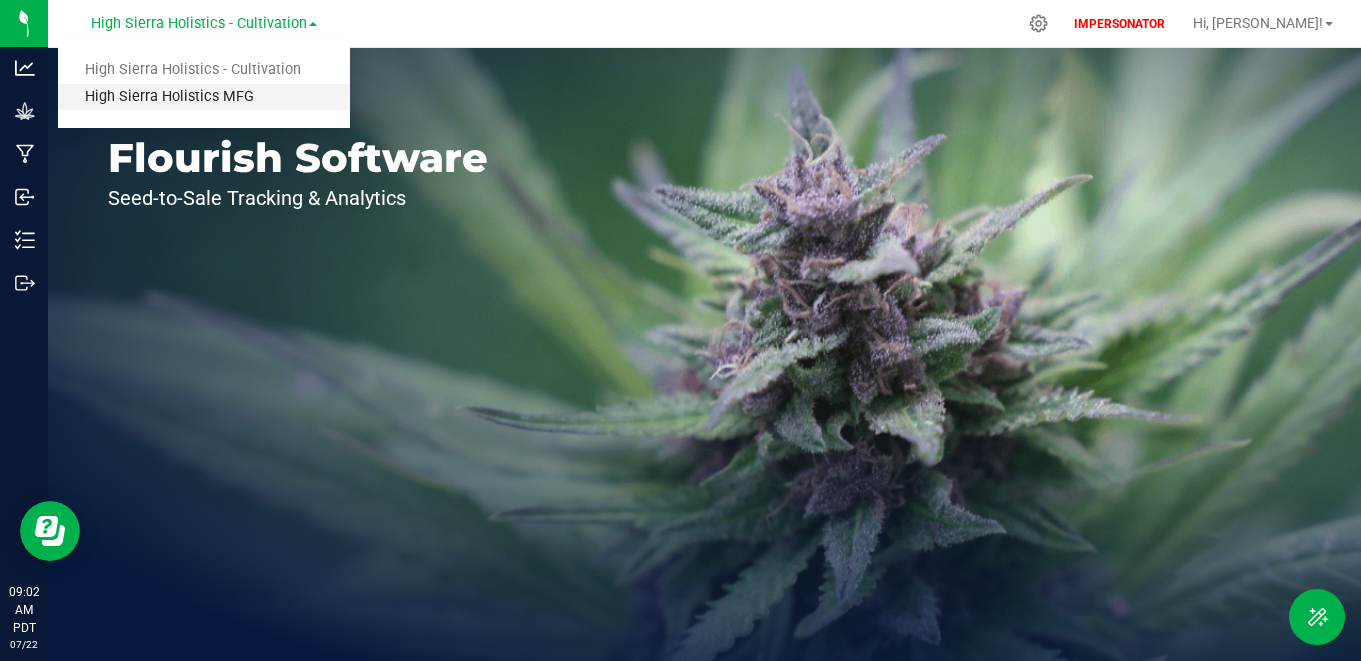 click on "High Sierra Holistics MFG" at bounding box center [204, 97] 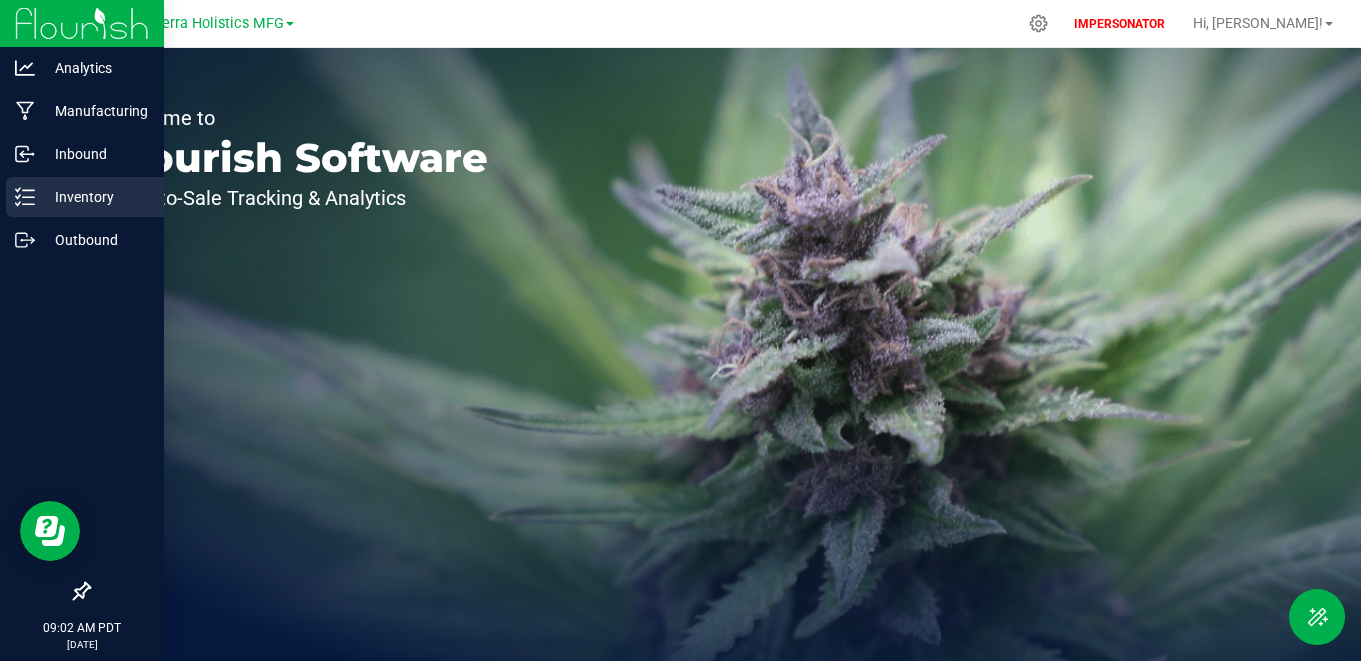 click on "Inventory" at bounding box center (85, 197) 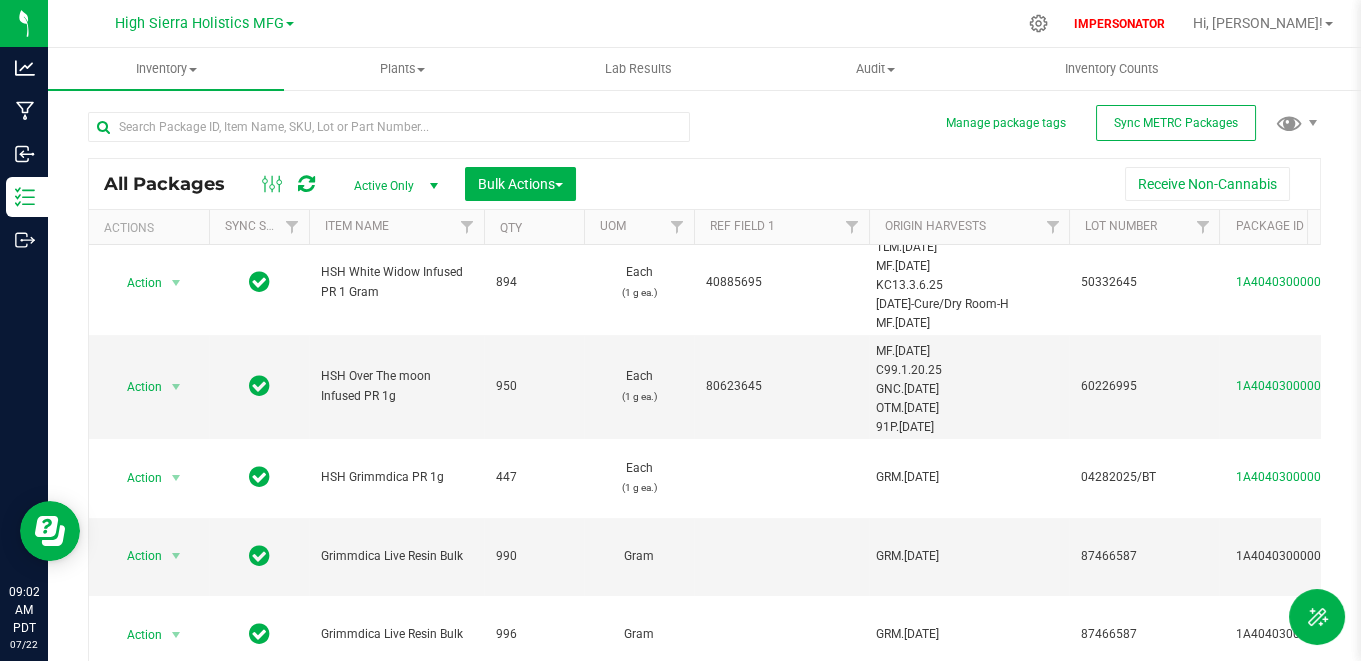 scroll, scrollTop: 0, scrollLeft: 0, axis: both 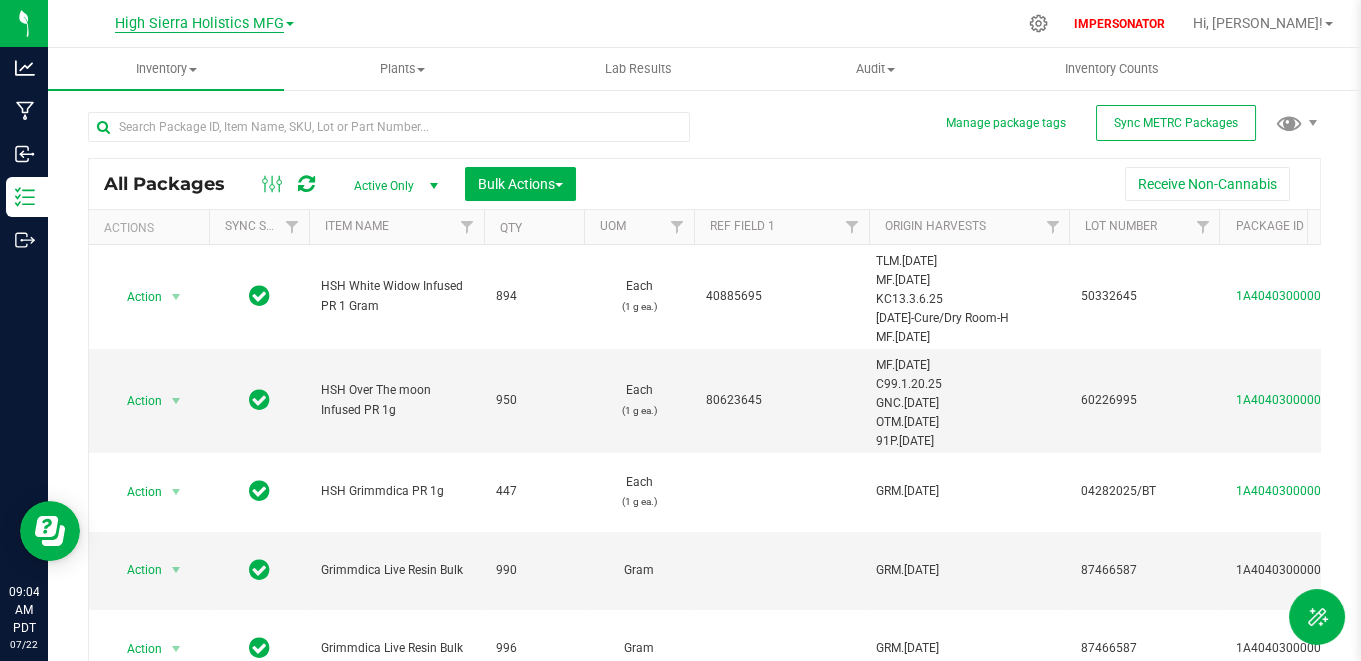 click on "High Sierra Holistics MFG" at bounding box center (199, 24) 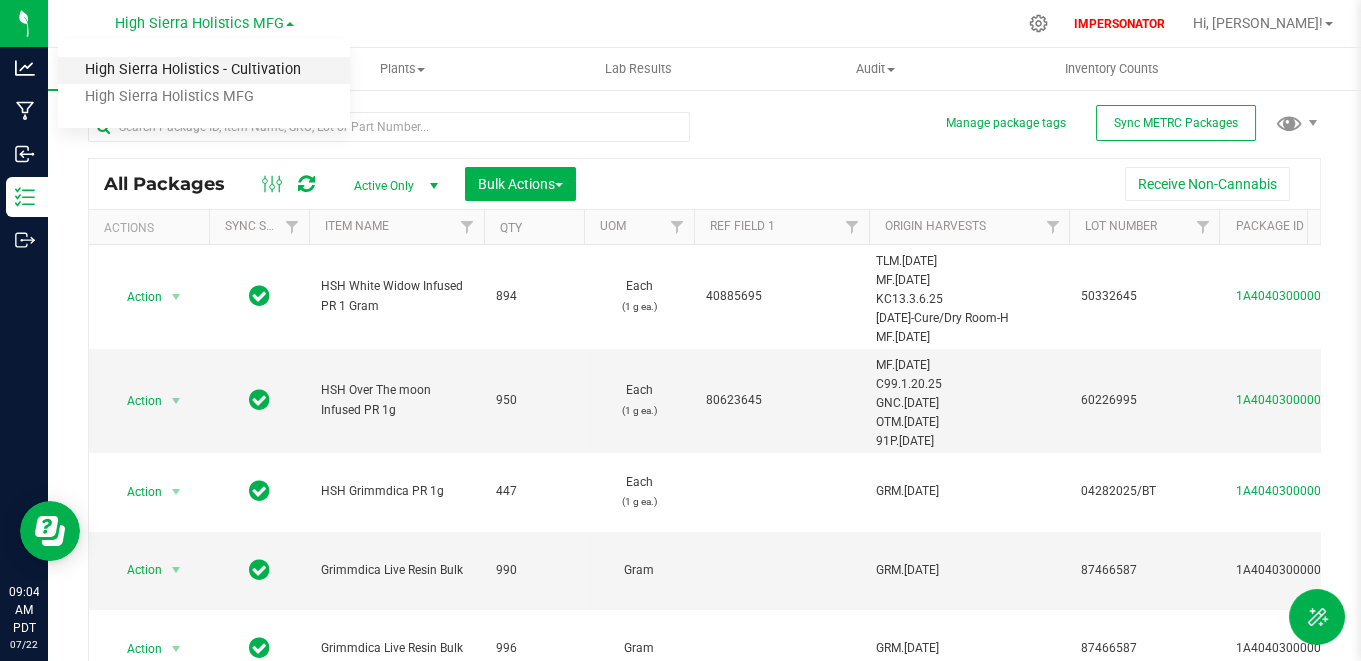 click on "High Sierra Holistics - Cultivation" at bounding box center [204, 70] 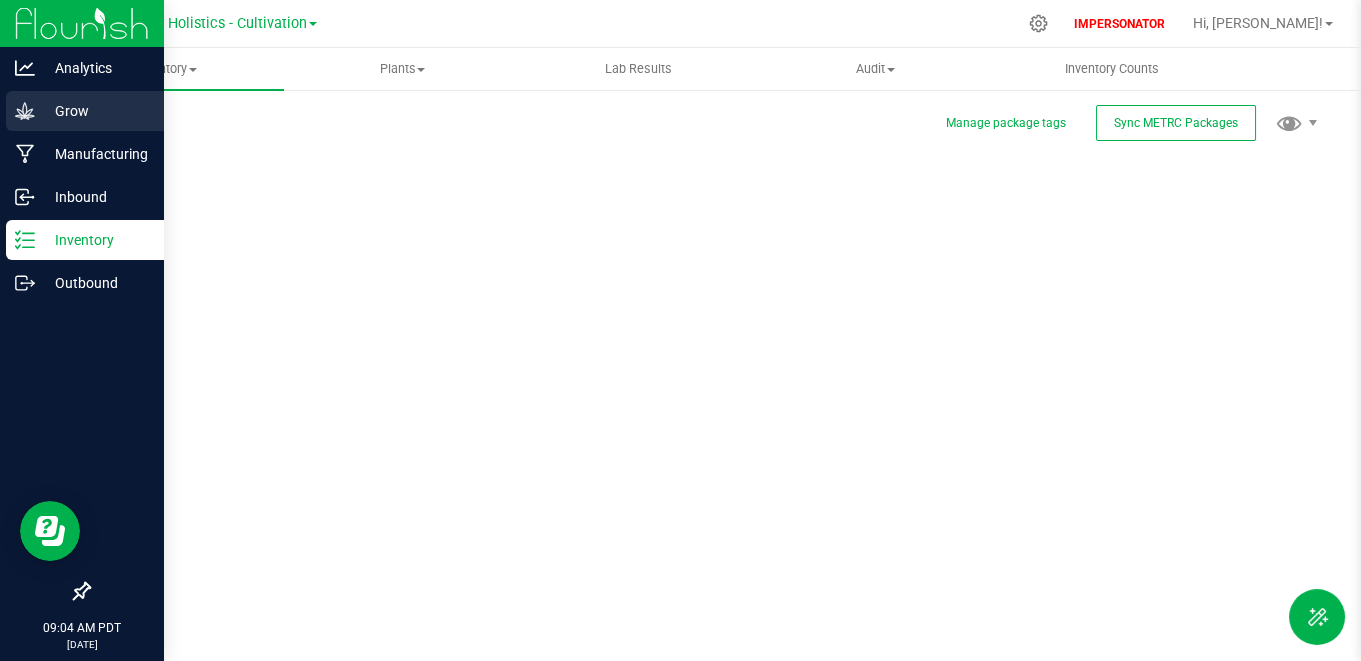 click 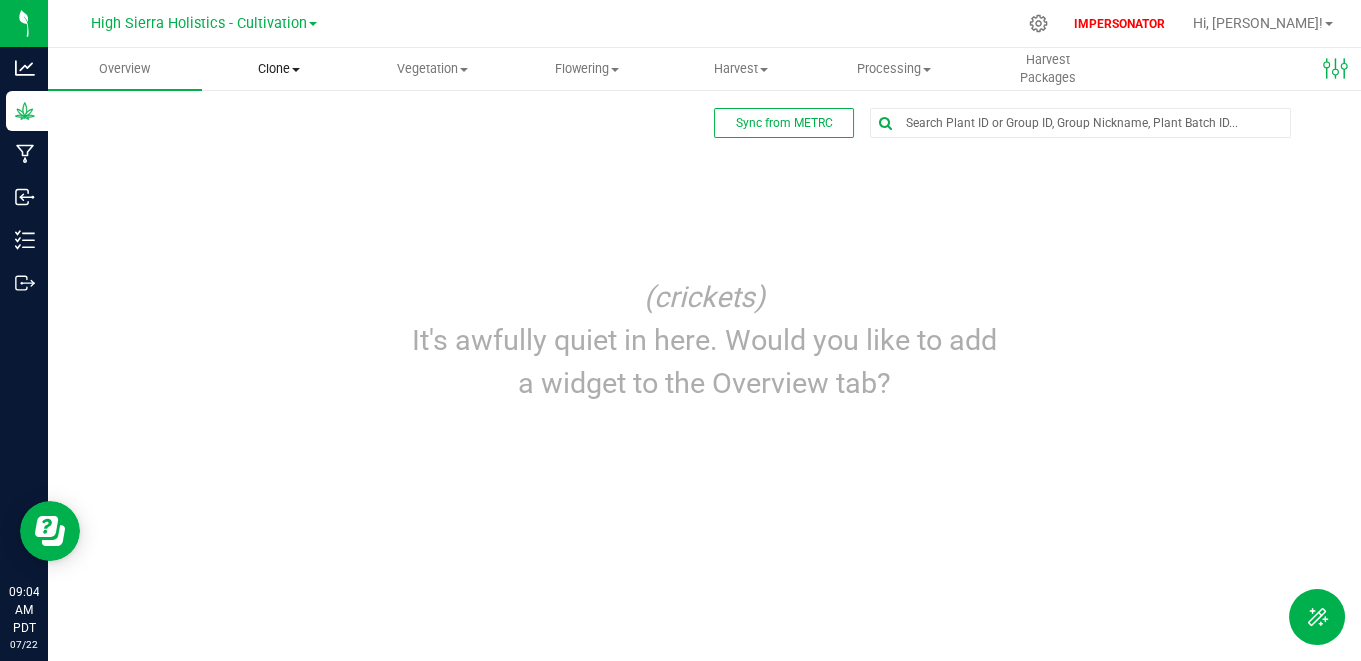 click on "Clone" at bounding box center (279, 69) 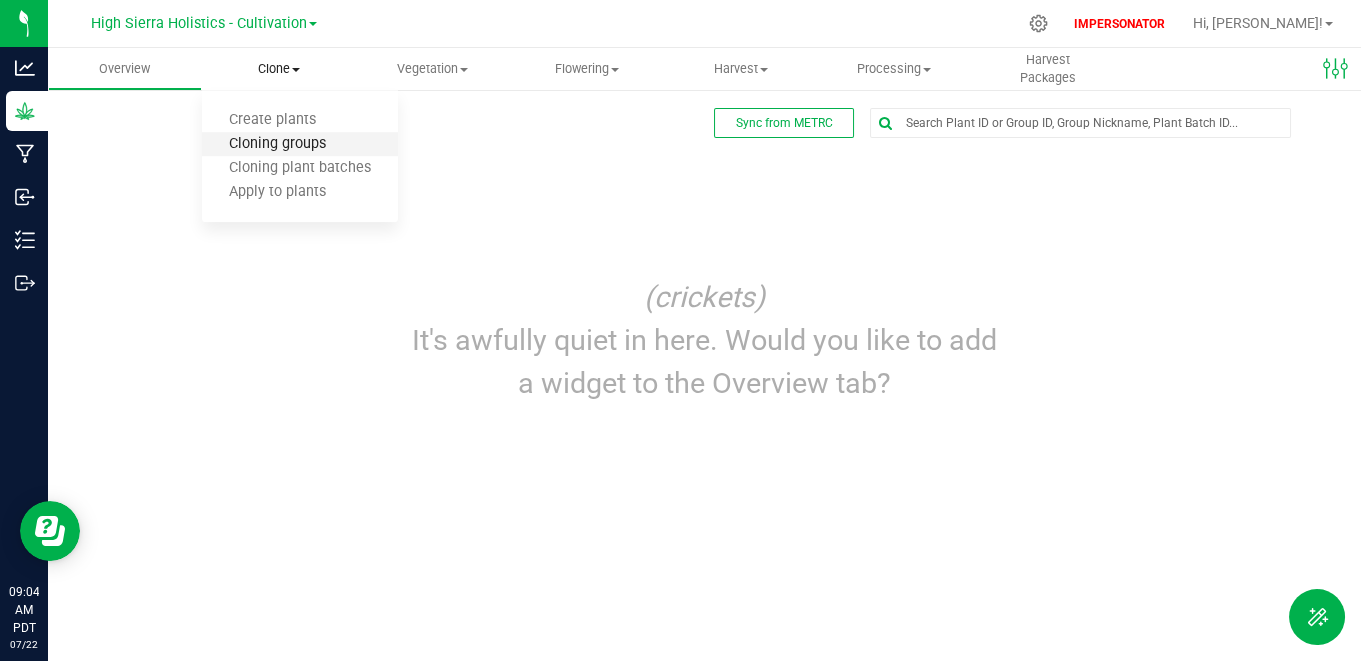 click on "Cloning groups" at bounding box center (277, 144) 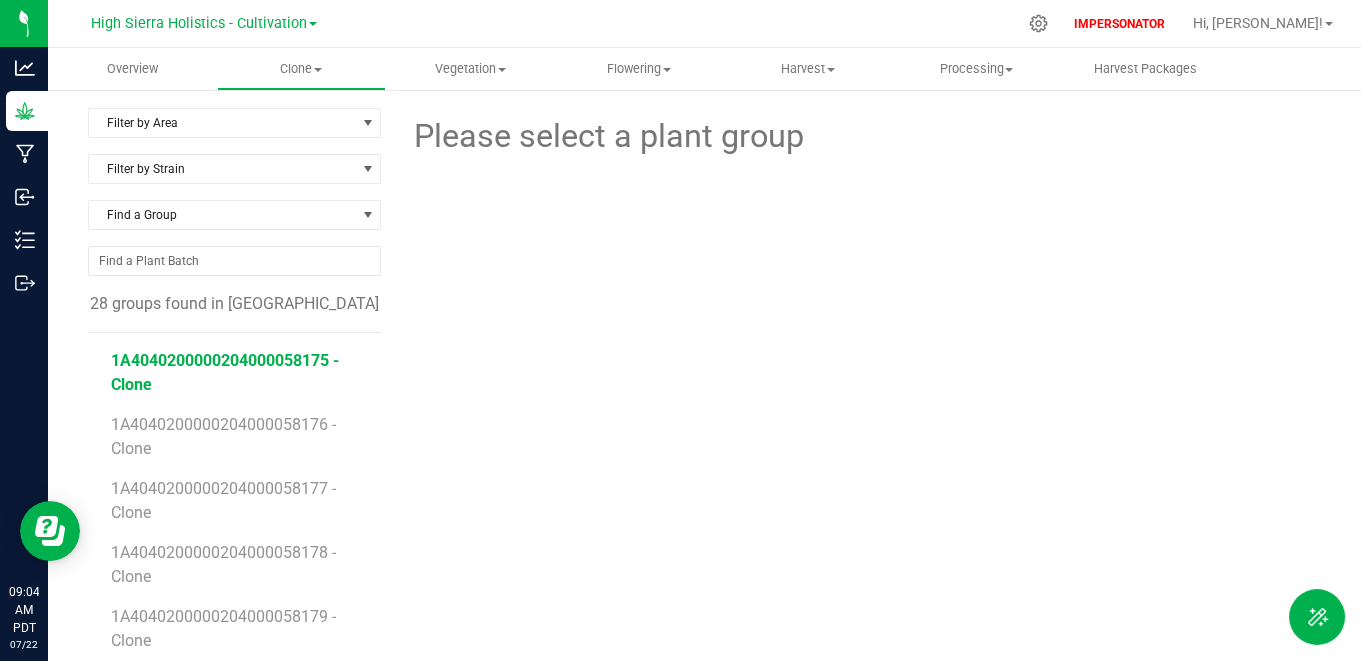 click on "1A4040200000204000058175 - Clone" at bounding box center (225, 372) 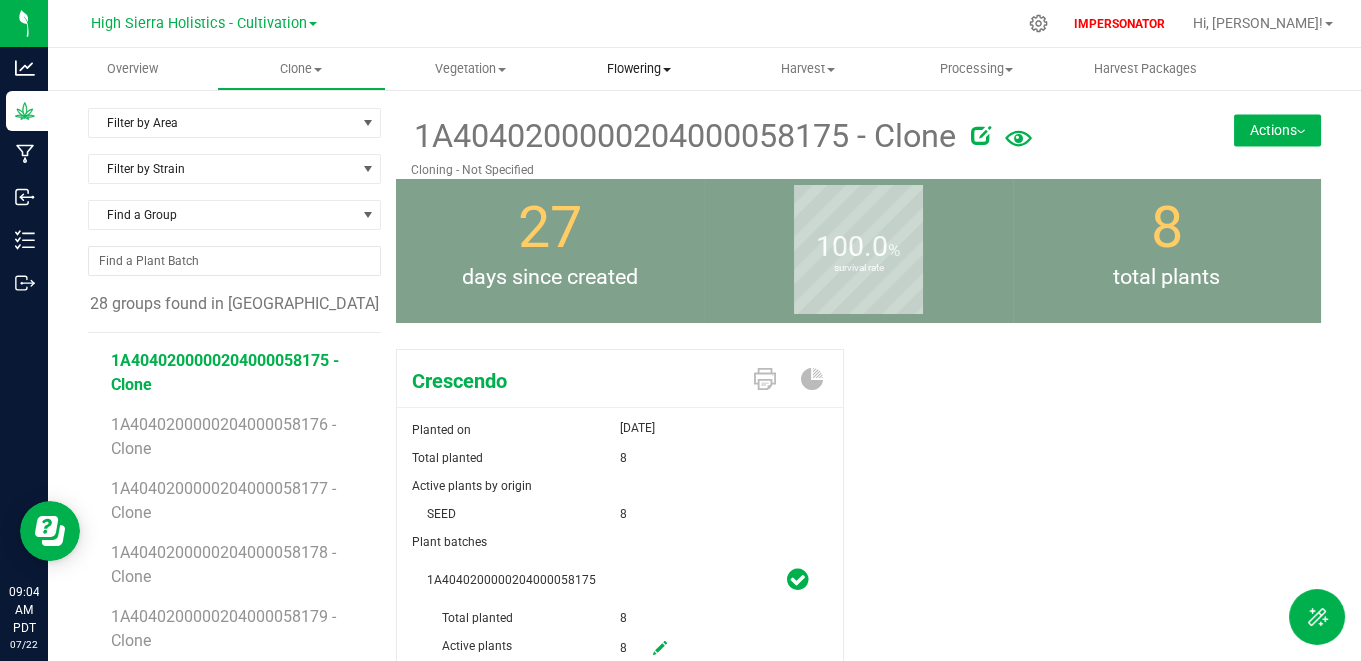 click on "Flowering
Create harvest
Flowering groups
Flowering plants
Apply to plants" at bounding box center (638, 69) 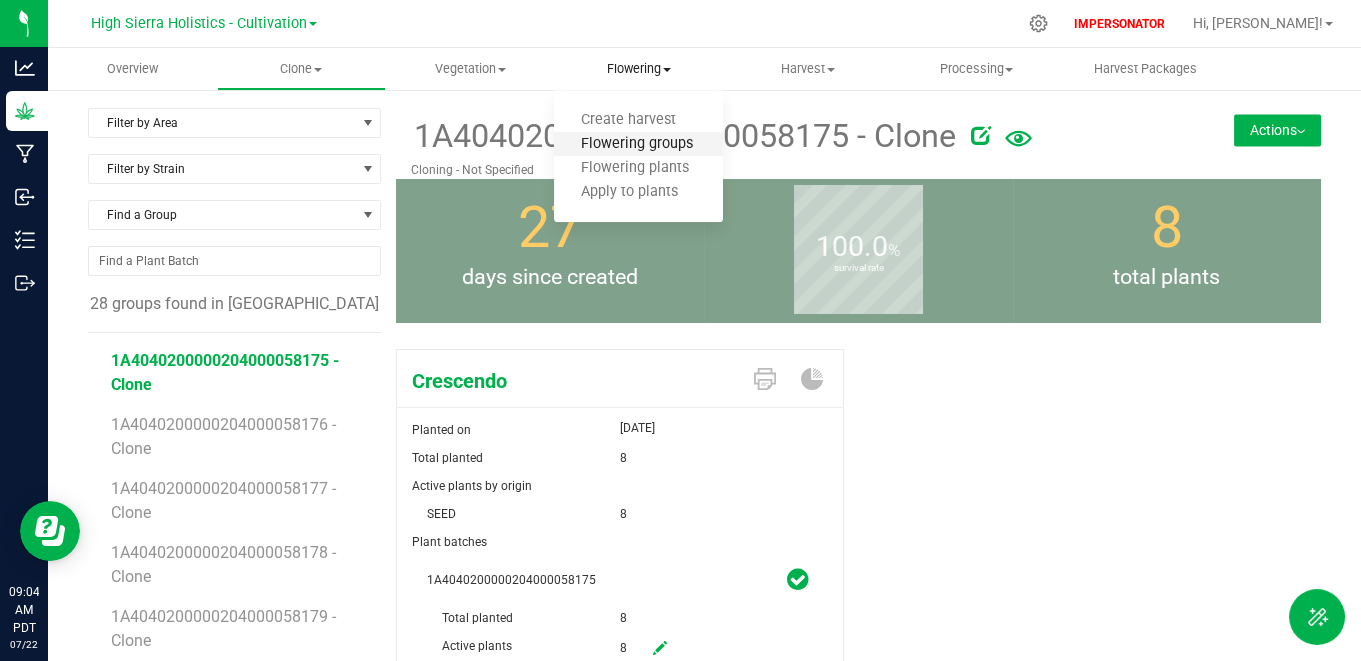click on "Flowering groups" at bounding box center [637, 144] 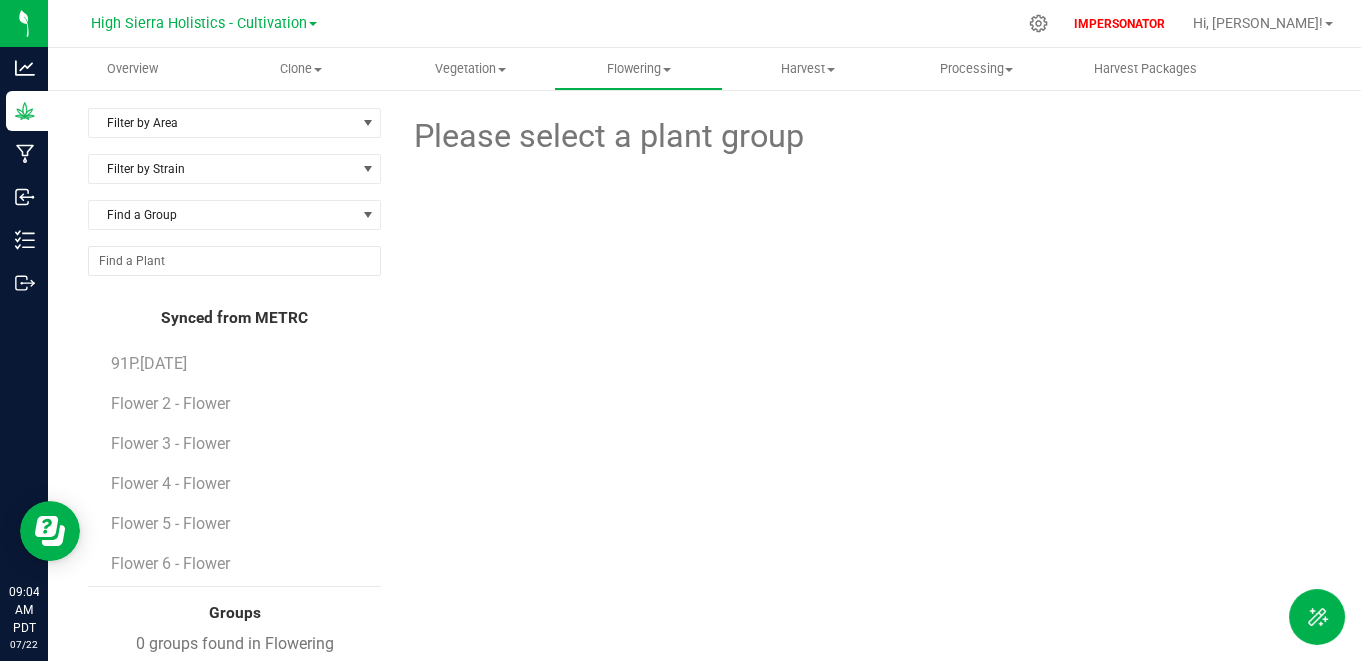 scroll, scrollTop: 85, scrollLeft: 0, axis: vertical 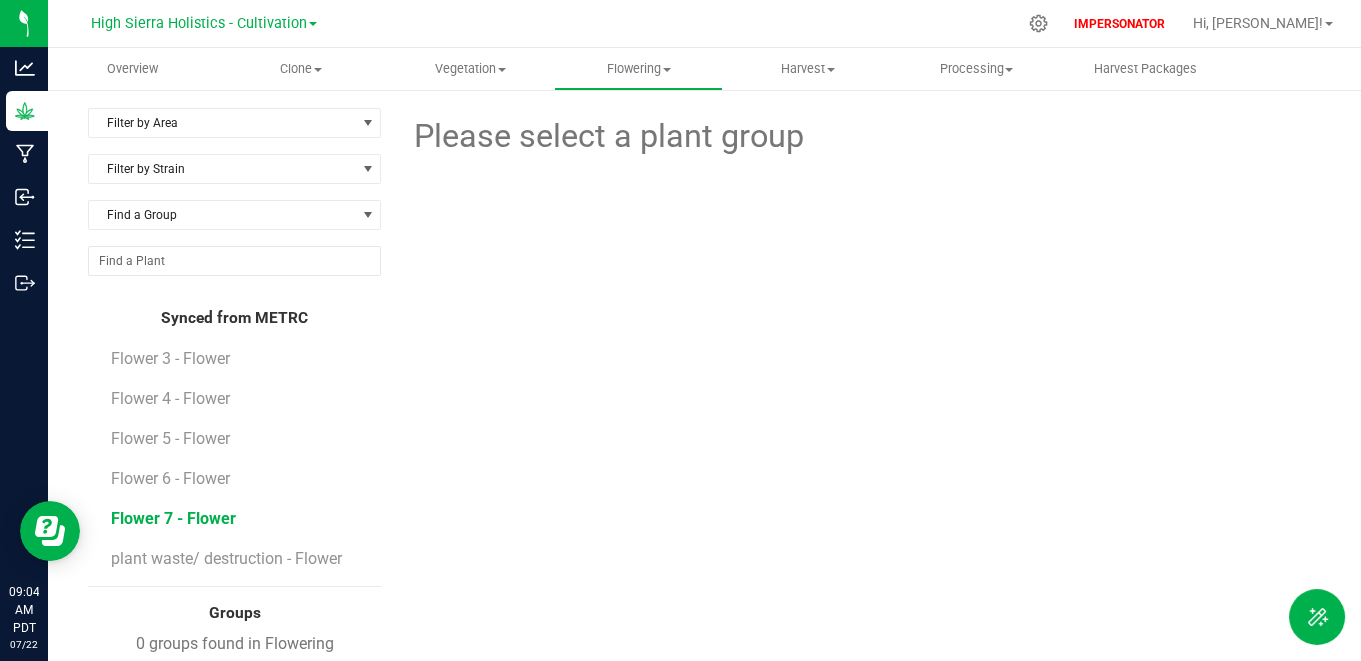 click on "Flower 7 - Flower" at bounding box center [173, 518] 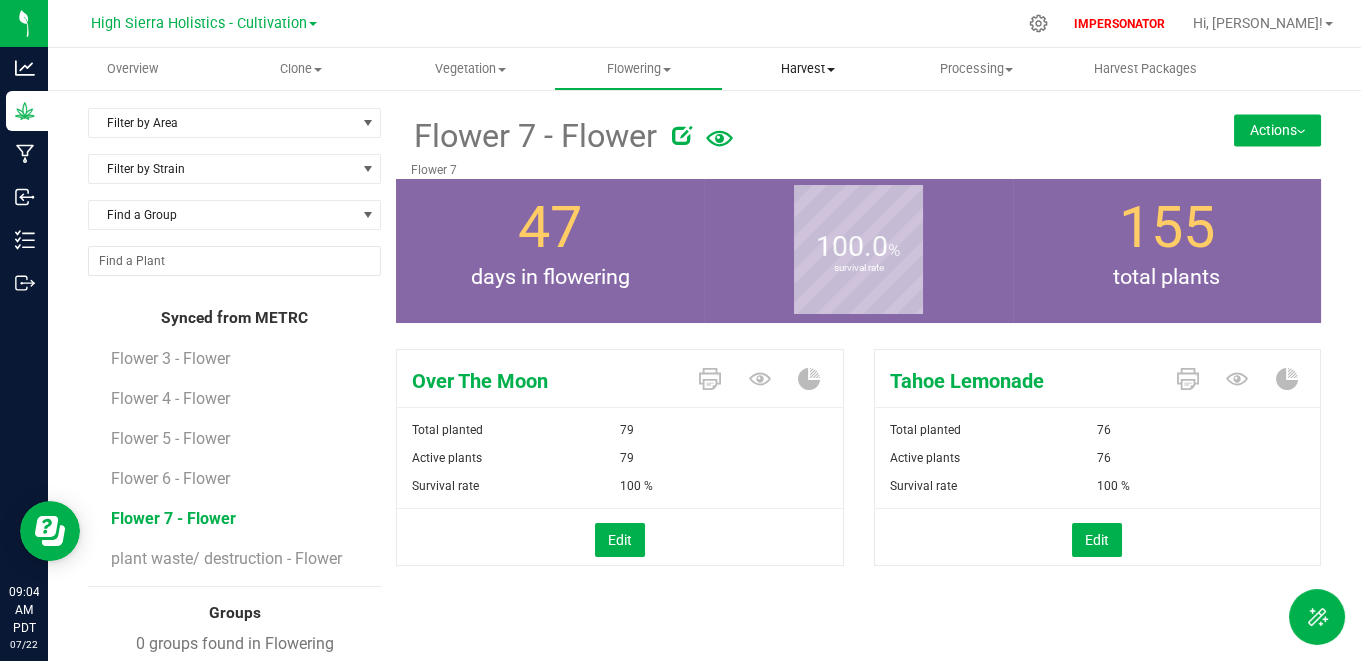 click on "Harvest" at bounding box center (807, 69) 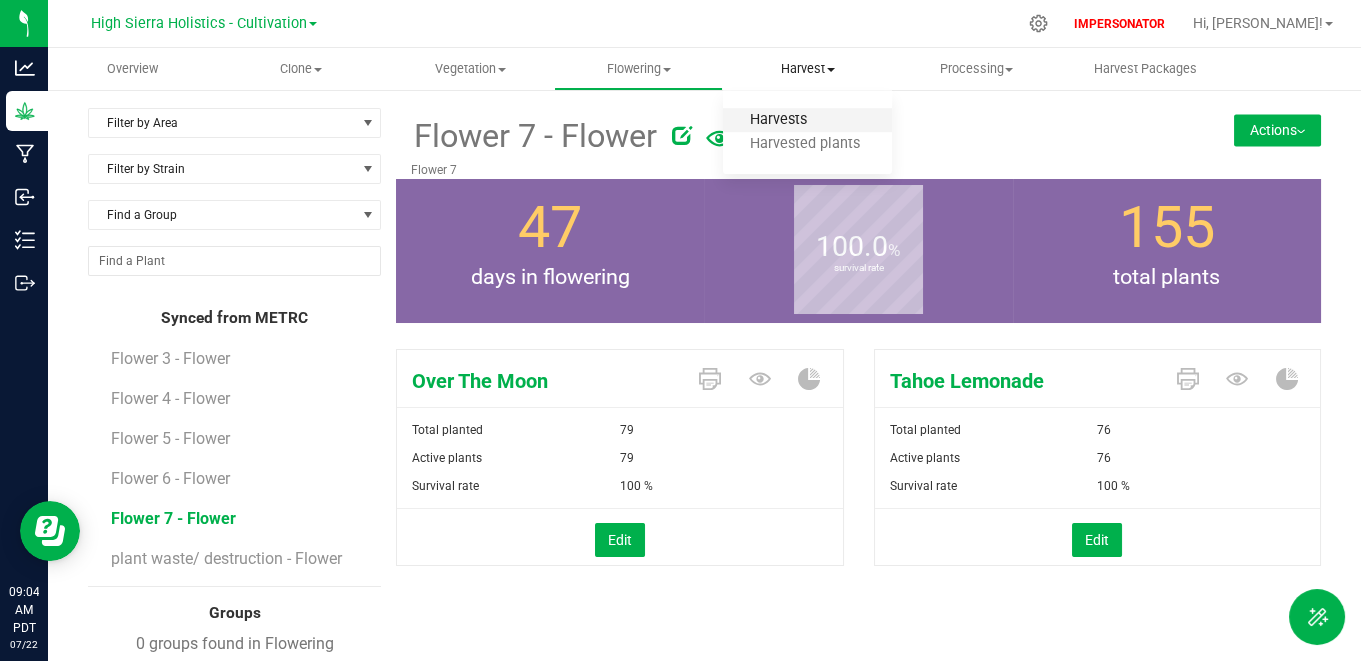 click on "Harvests" at bounding box center (778, 120) 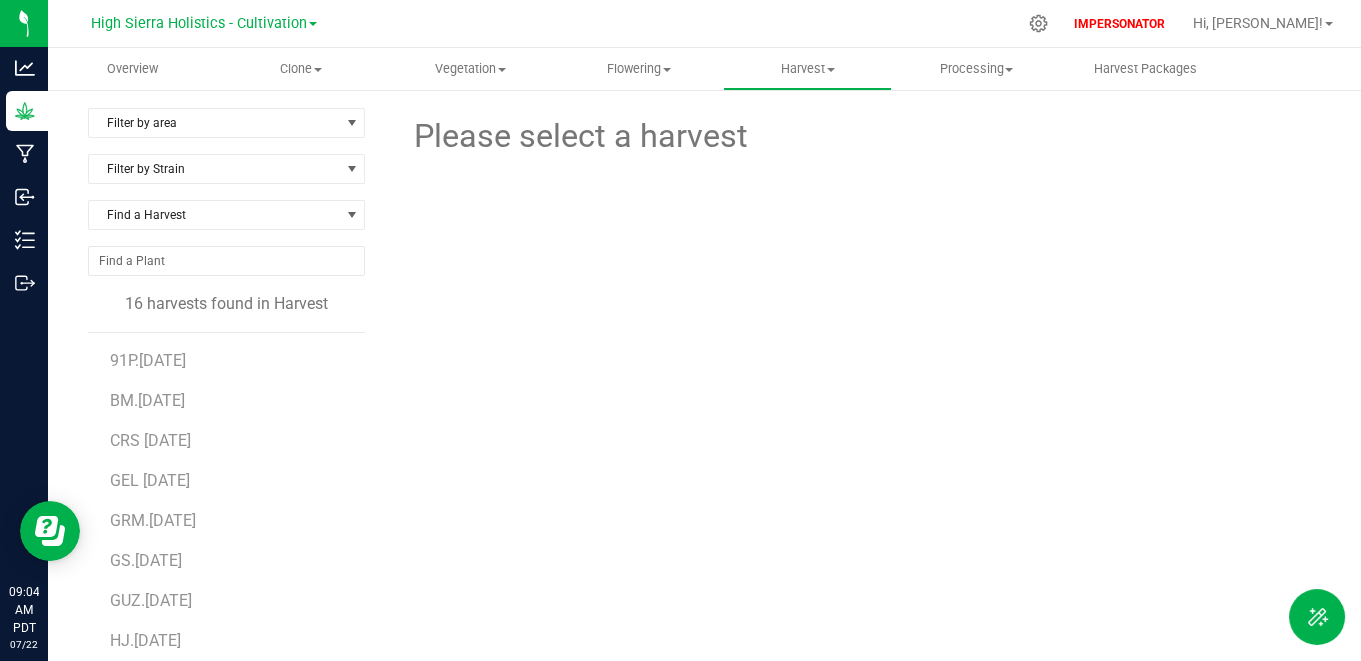 scroll, scrollTop: 253, scrollLeft: 0, axis: vertical 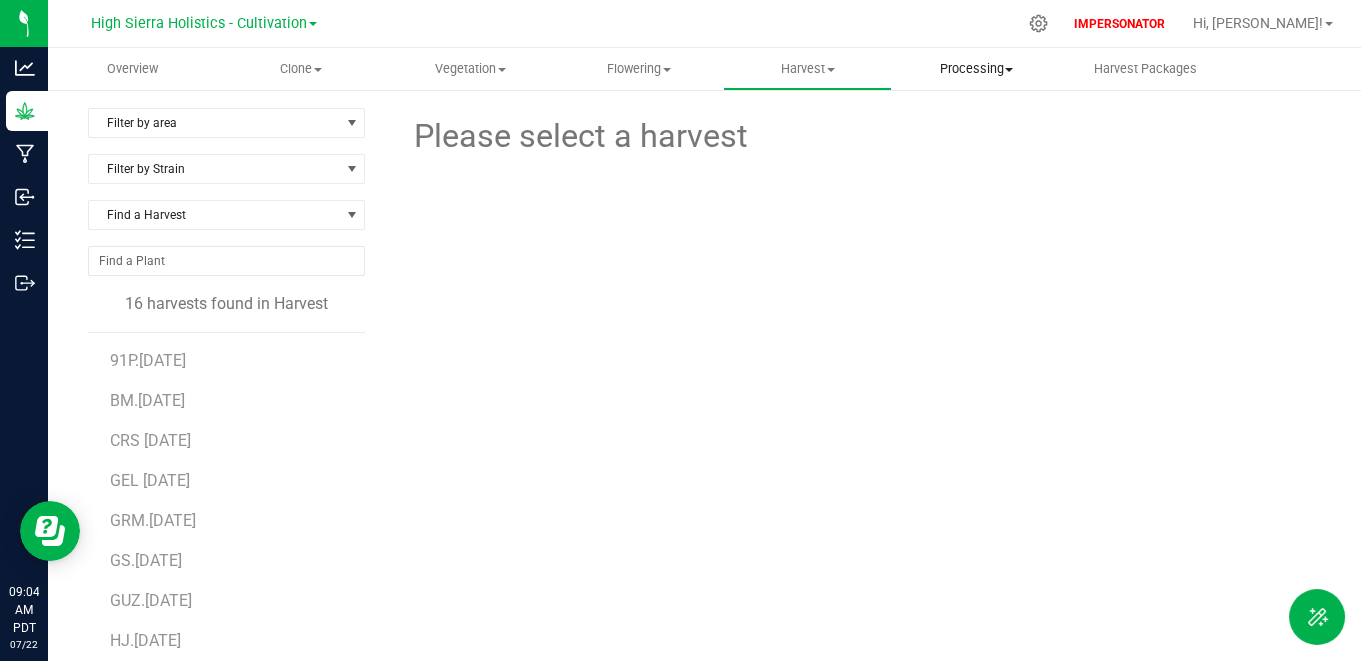 click on "Processing" at bounding box center [976, 69] 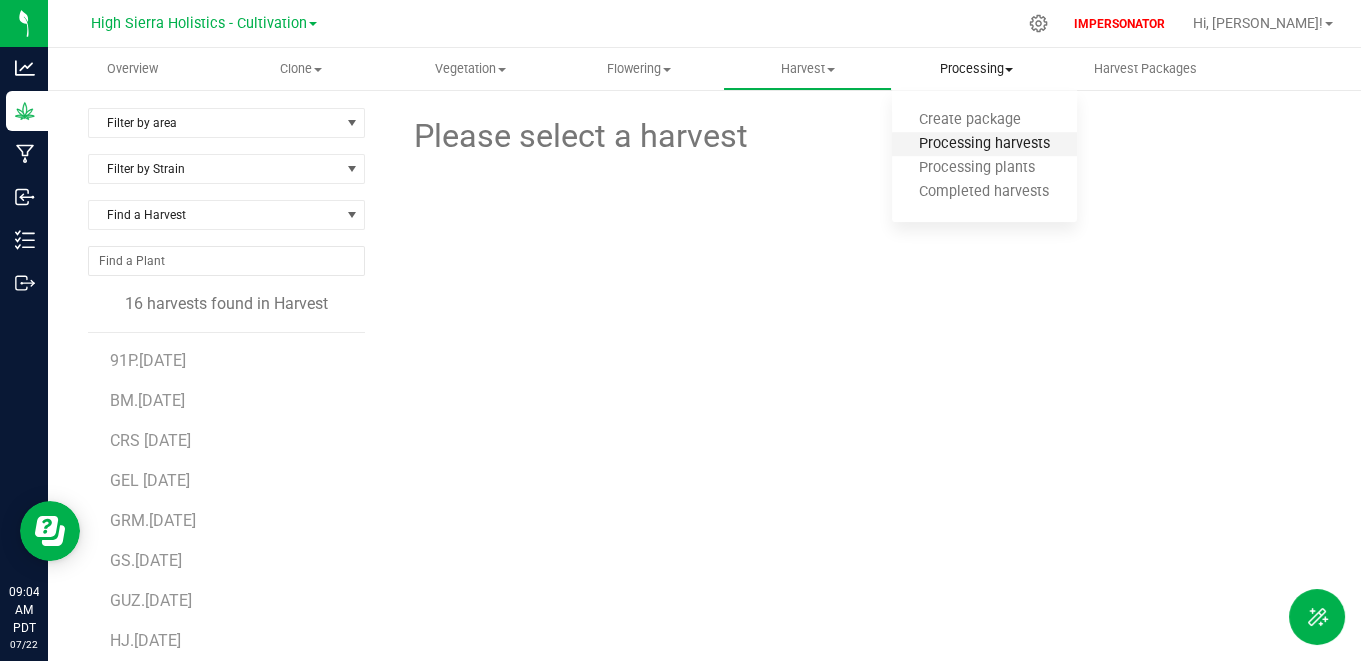 click on "Processing harvests" at bounding box center [984, 144] 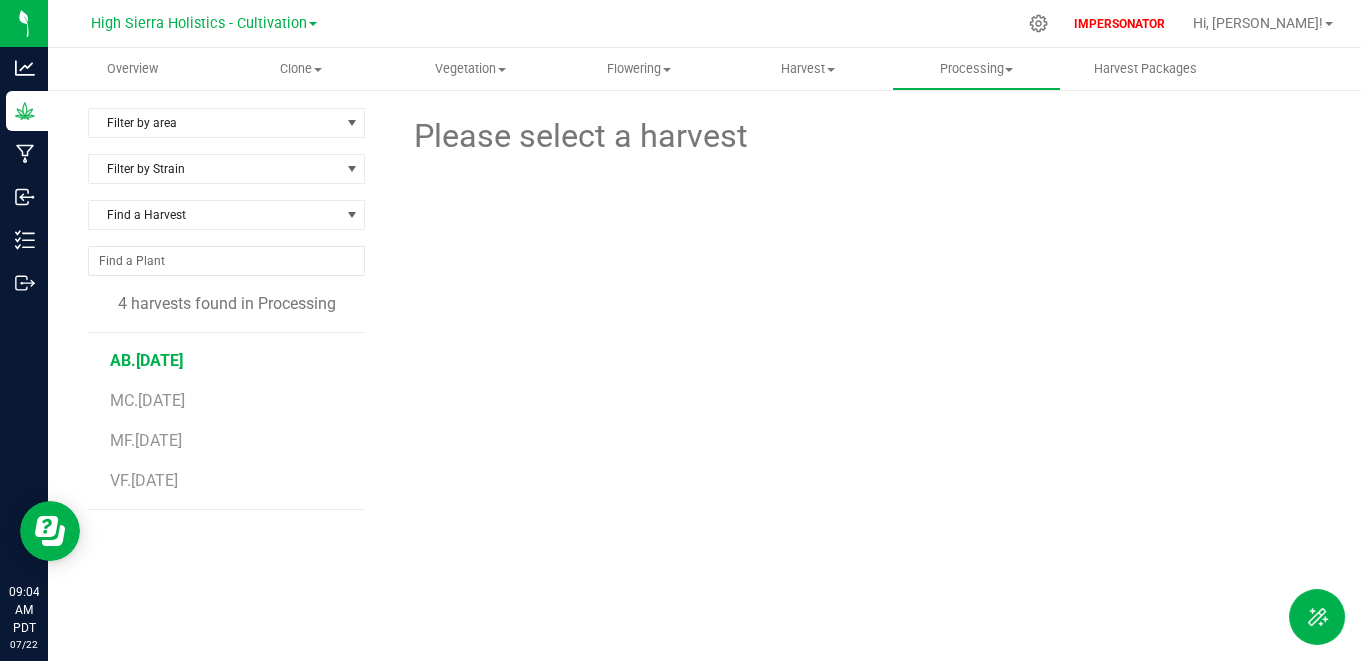 click on "AB.[DATE]" at bounding box center [146, 360] 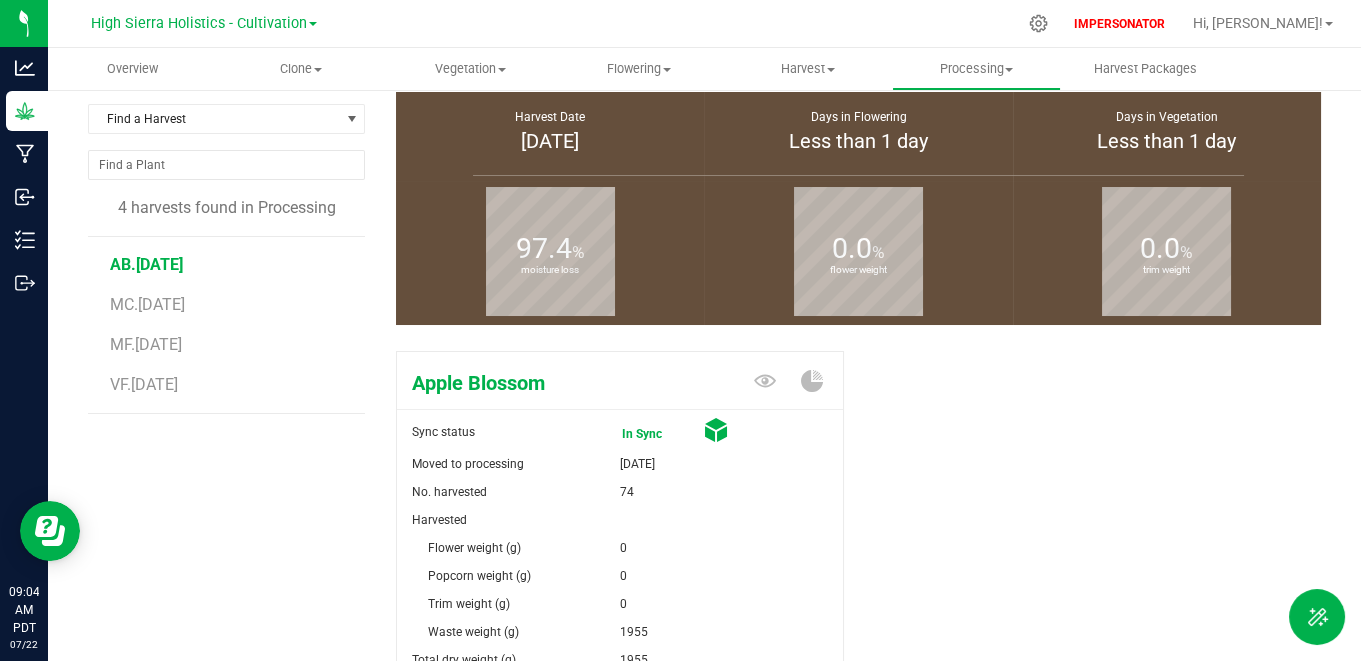 scroll, scrollTop: 48, scrollLeft: 0, axis: vertical 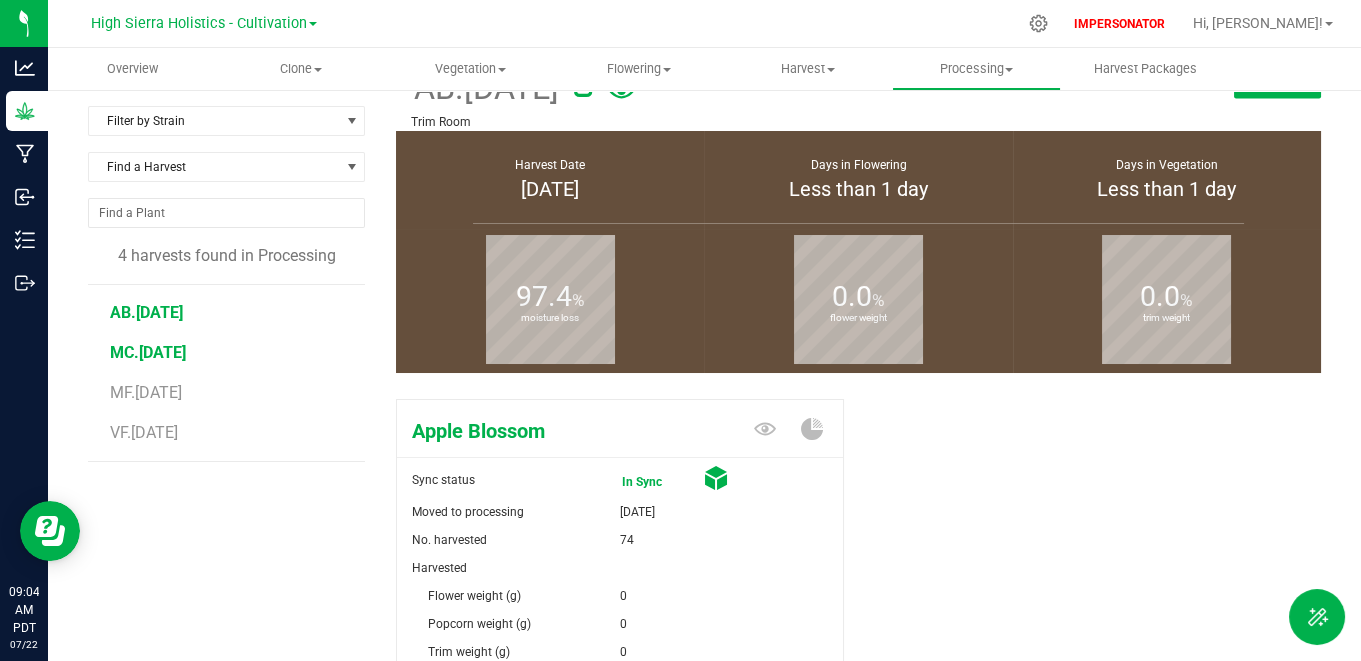 click on "MC.[DATE]" at bounding box center [148, 352] 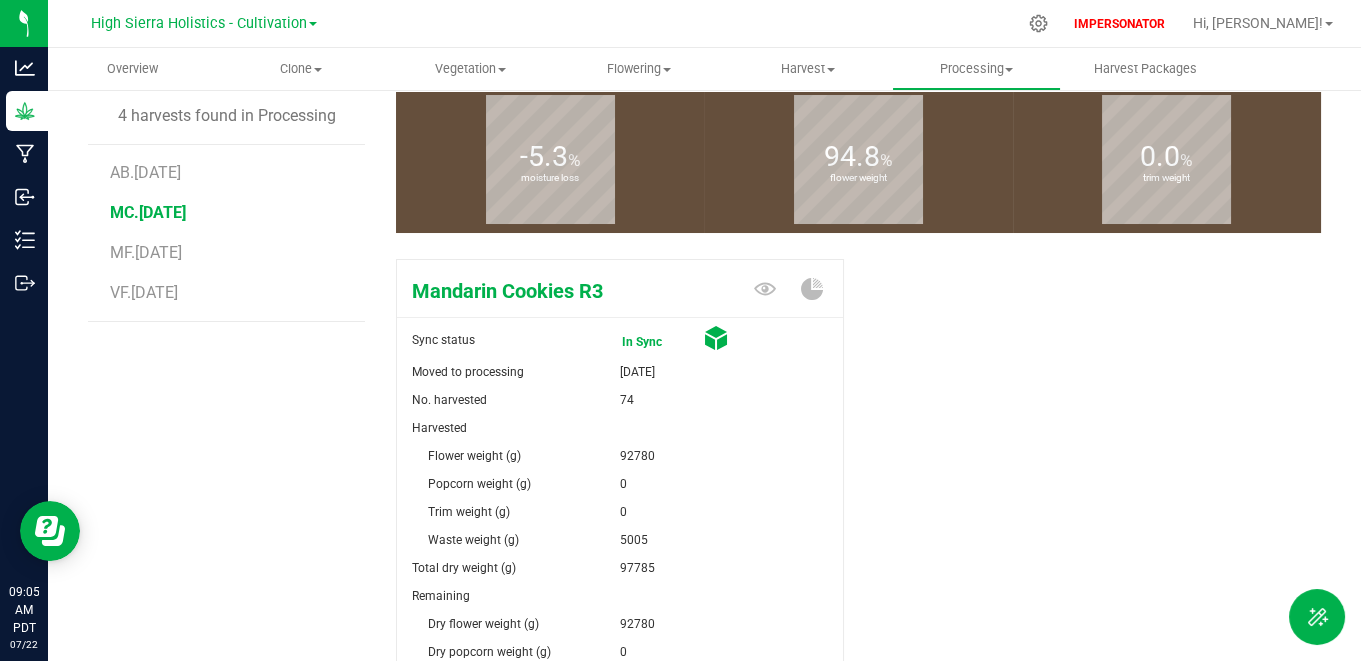 scroll, scrollTop: 0, scrollLeft: 0, axis: both 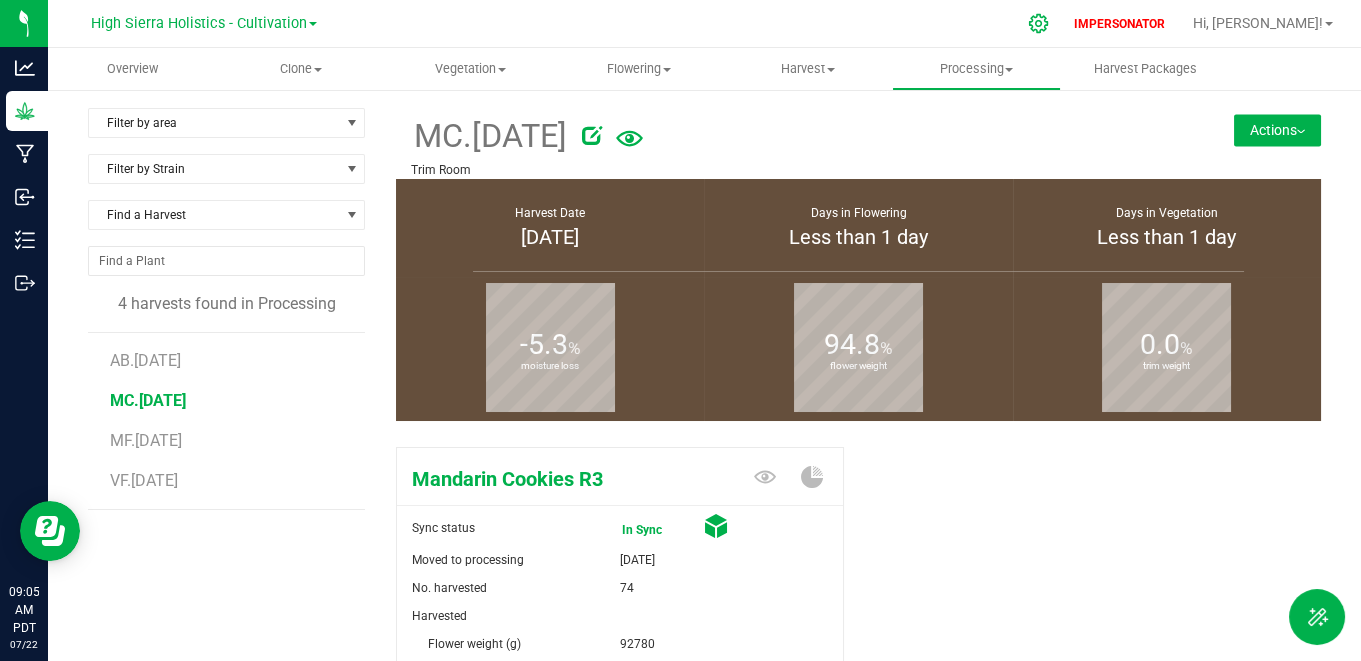 click 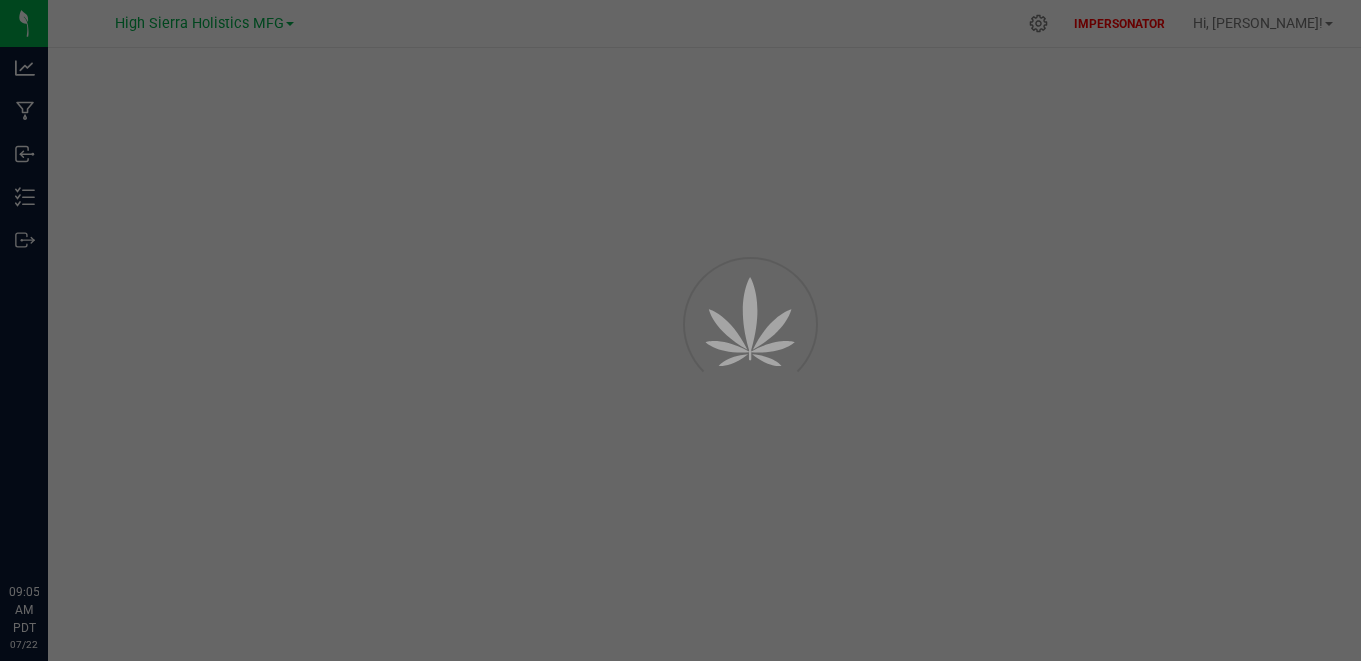 scroll, scrollTop: 0, scrollLeft: 0, axis: both 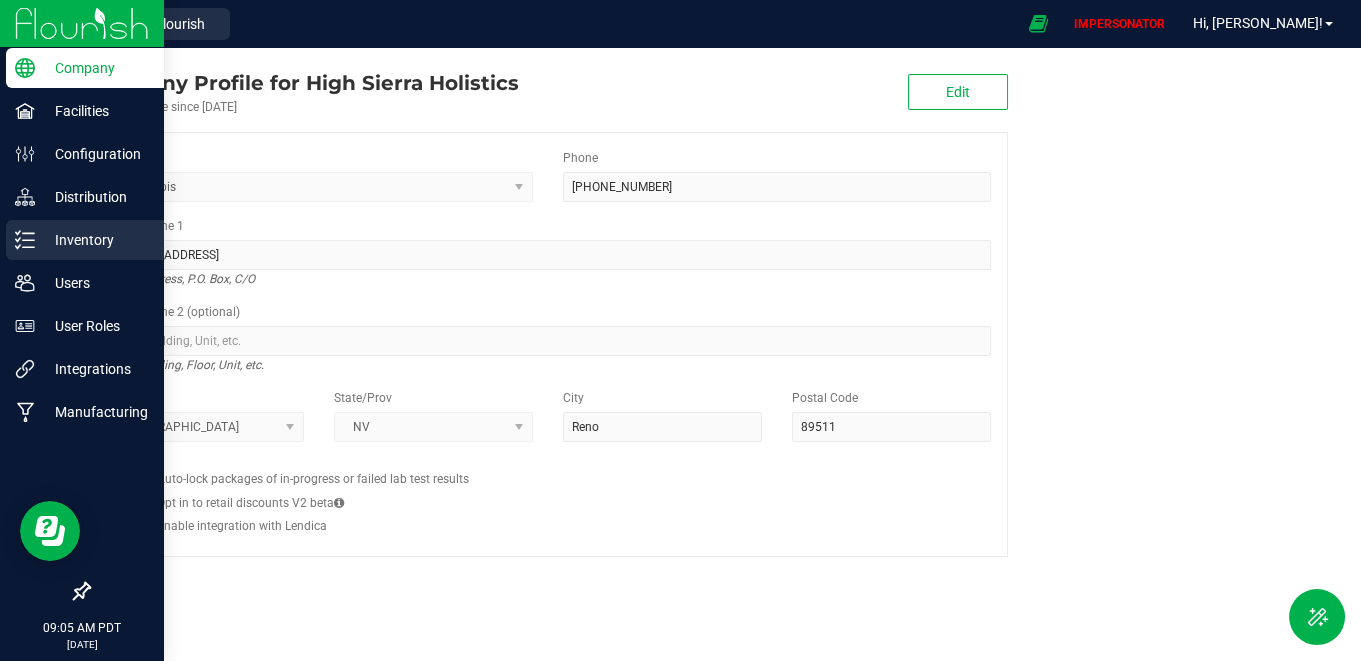 click on "Inventory" at bounding box center [95, 240] 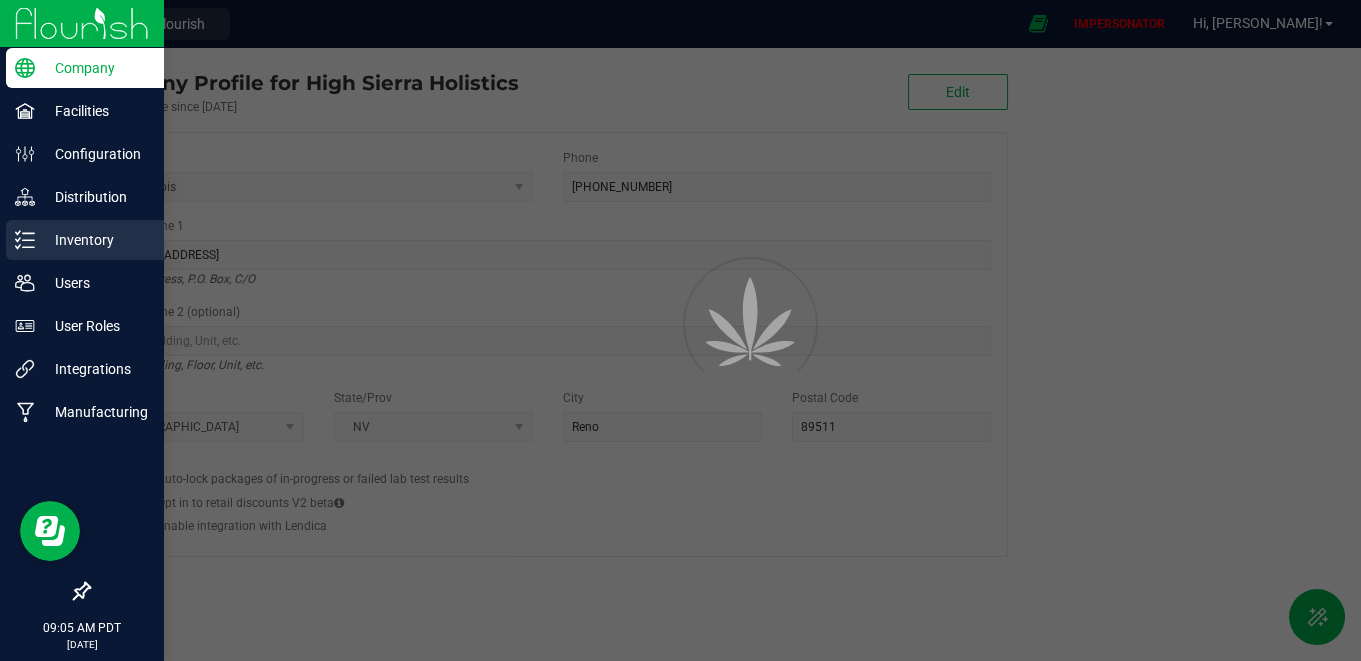 scroll, scrollTop: 0, scrollLeft: 0, axis: both 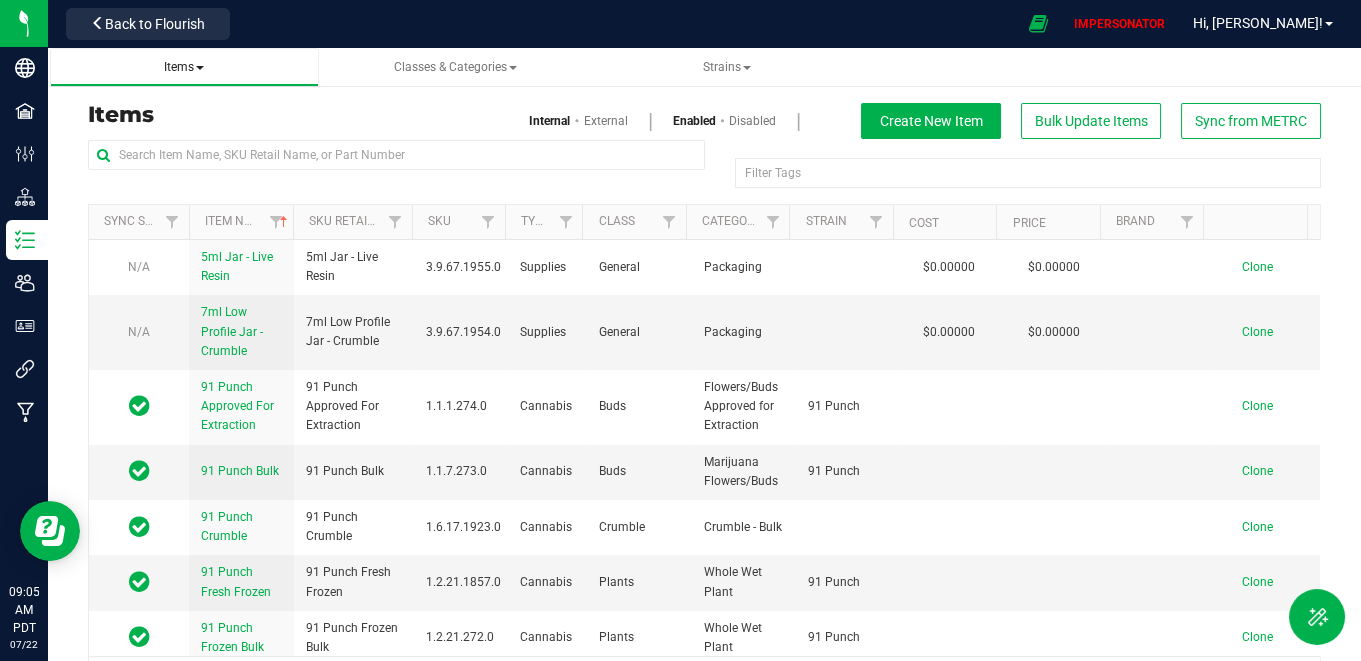 click on "Items" at bounding box center (184, 67) 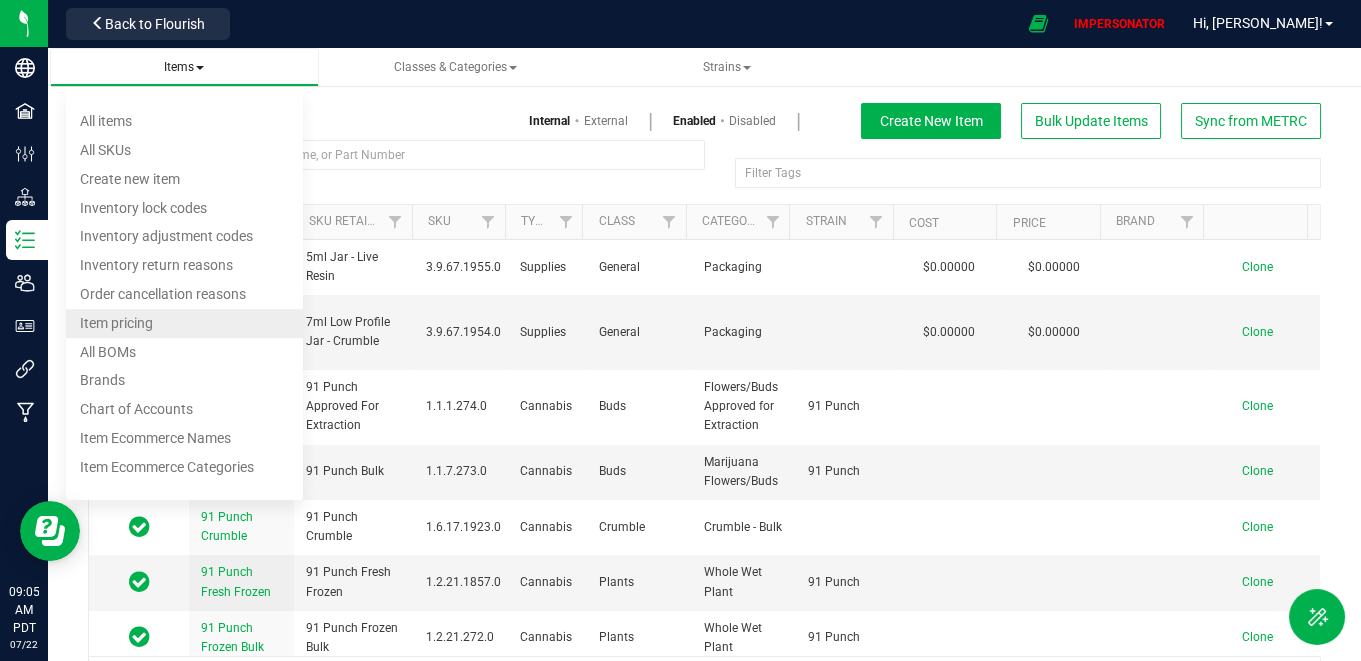 click on "Item pricing" at bounding box center (184, 323) 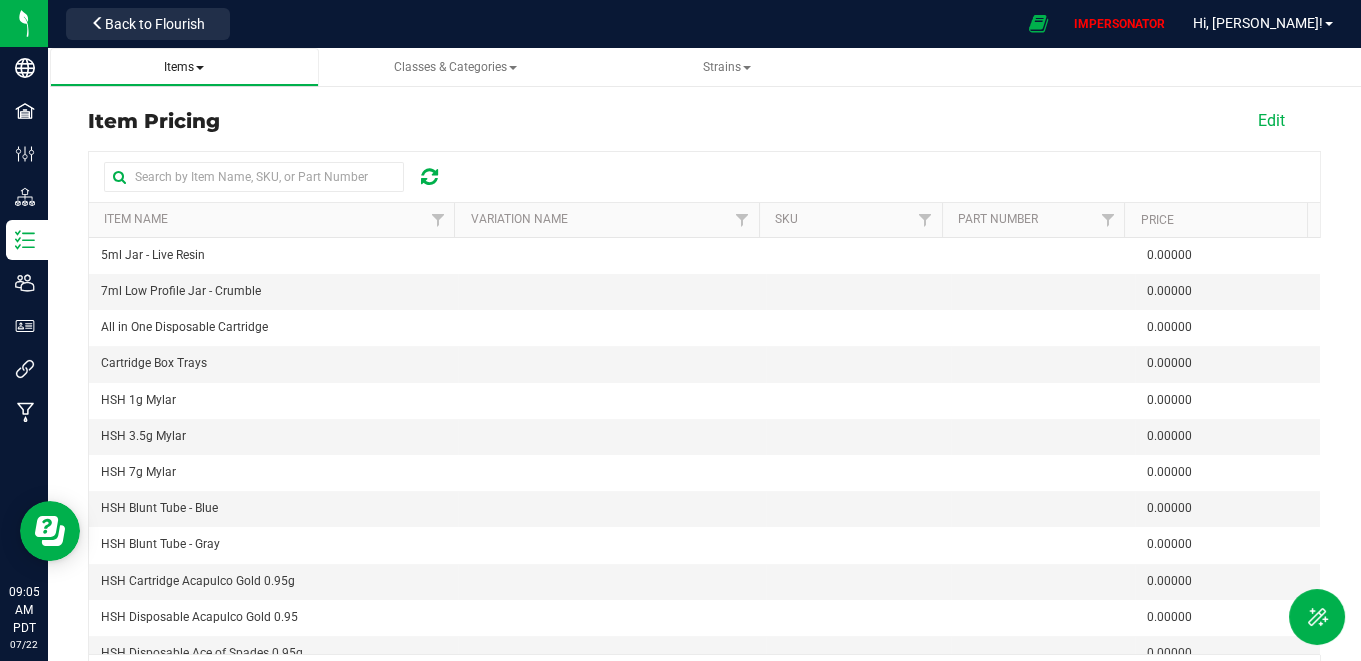 click at bounding box center [200, 68] 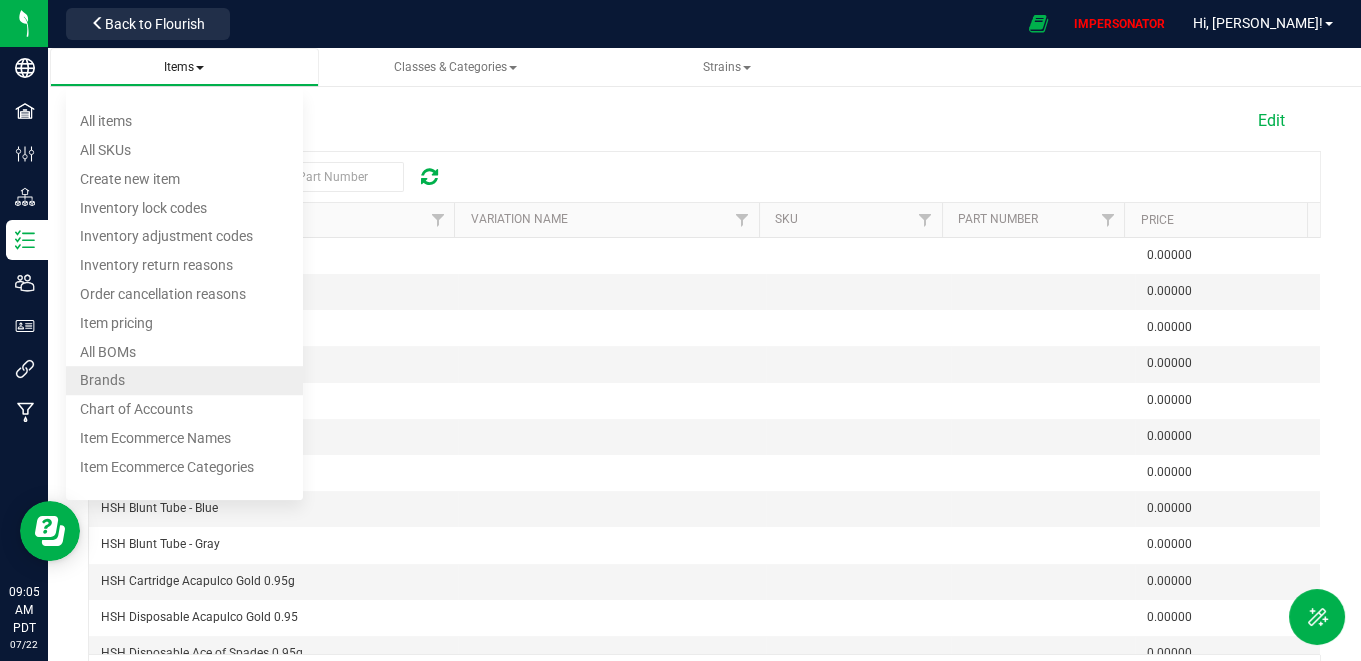 click on "Brands" at bounding box center (184, 381) 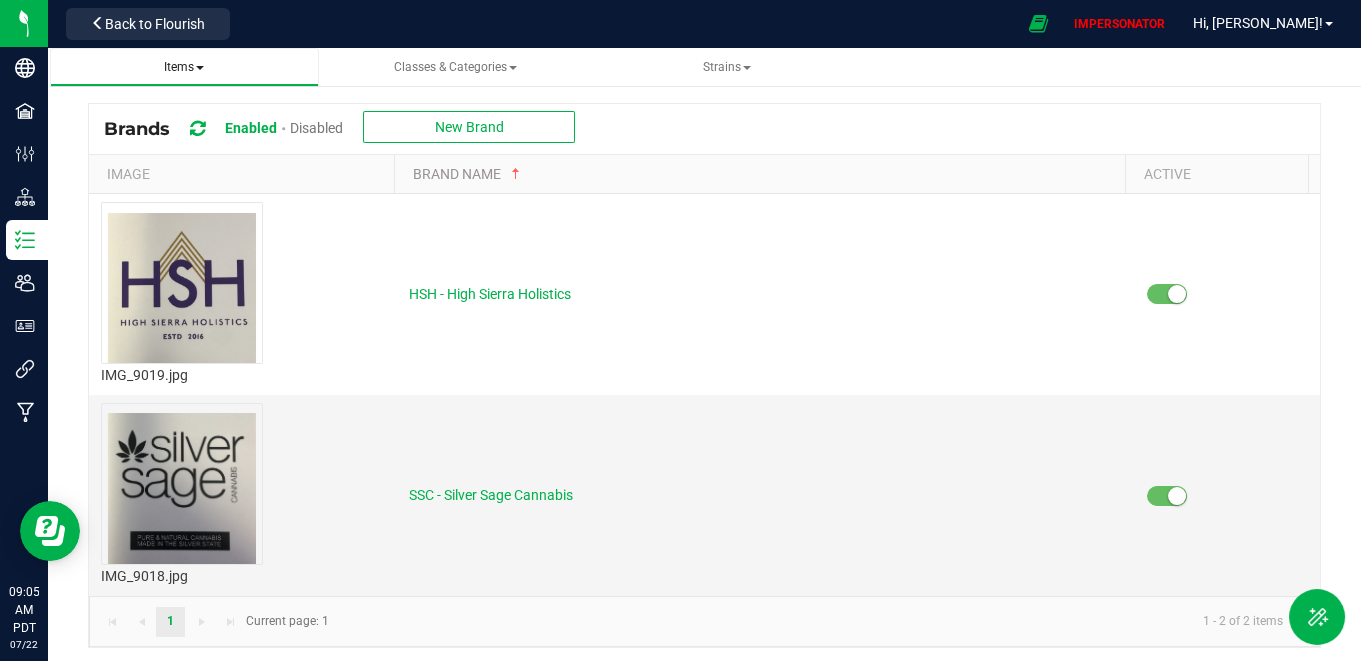 click on "Items   All items   All SKUs   Create new item   Inventory lock codes   Inventory adjustment codes   Inventory return reasons   Order cancellation reasons   Item pricing   All BOMs   Brands   Chart of Accounts   Item Ecommerce Names   Item Ecommerce Categories" at bounding box center [184, 67] 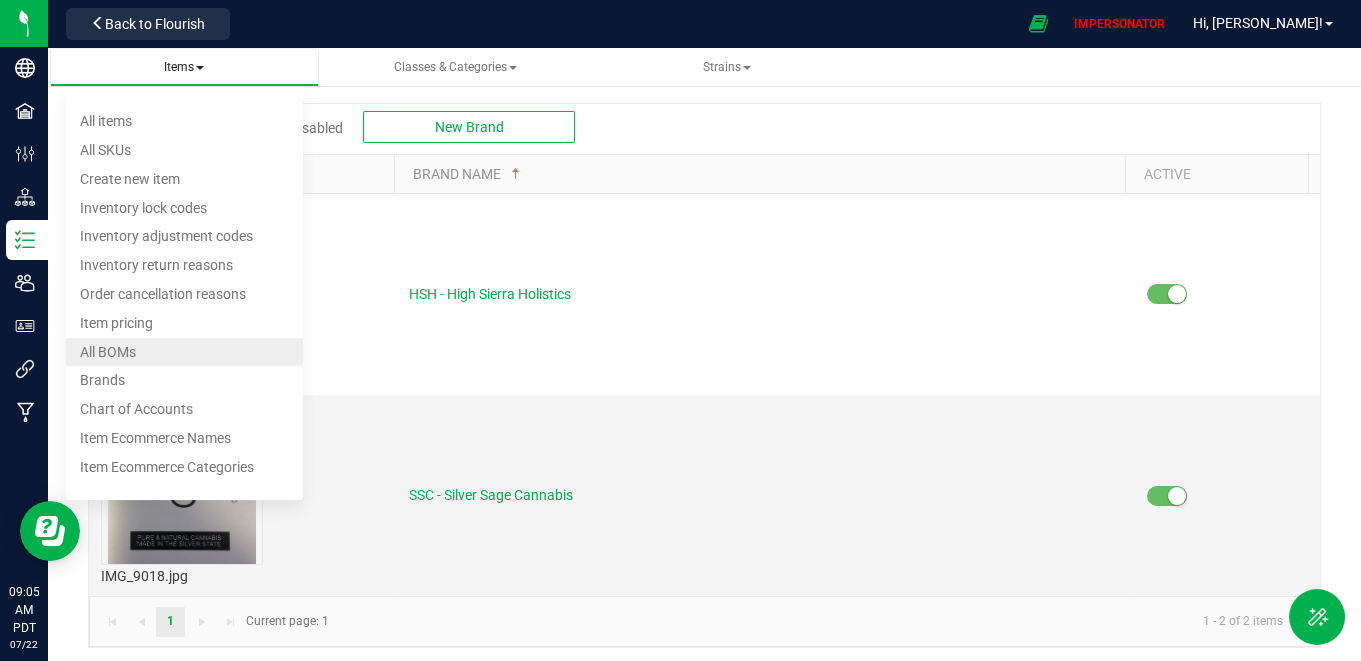 click on "All BOMs" at bounding box center (184, 352) 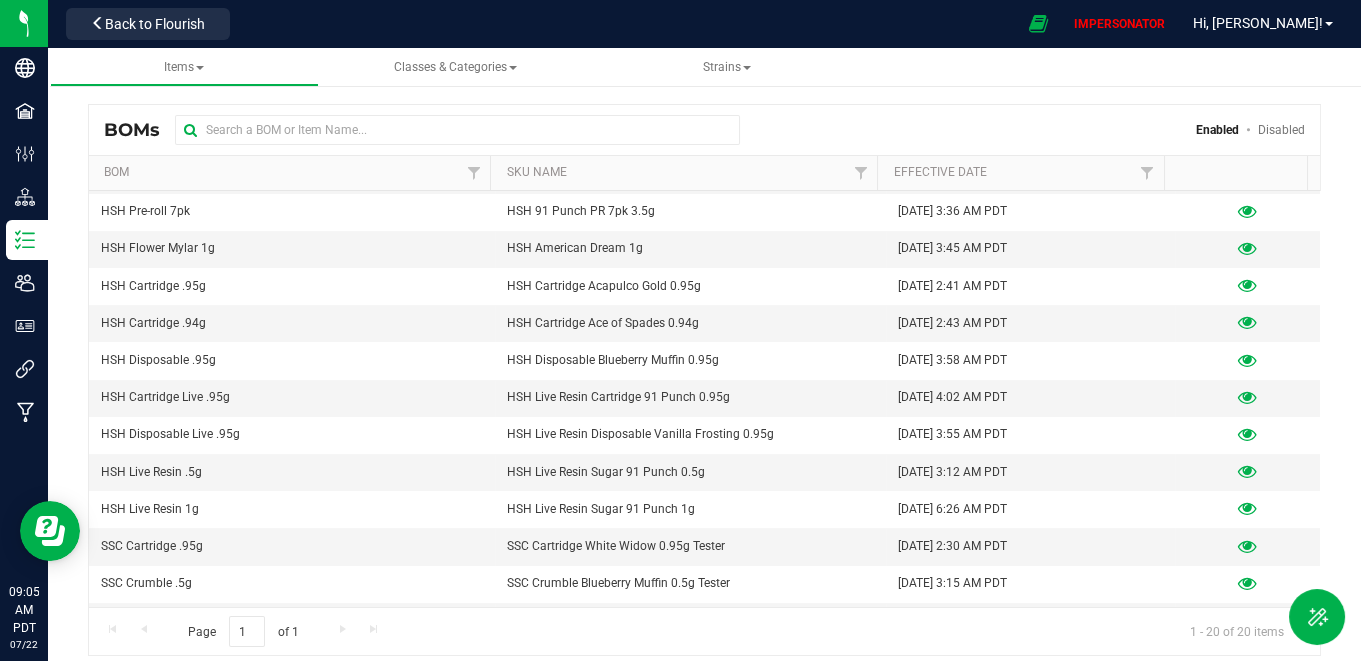 scroll, scrollTop: 313, scrollLeft: 0, axis: vertical 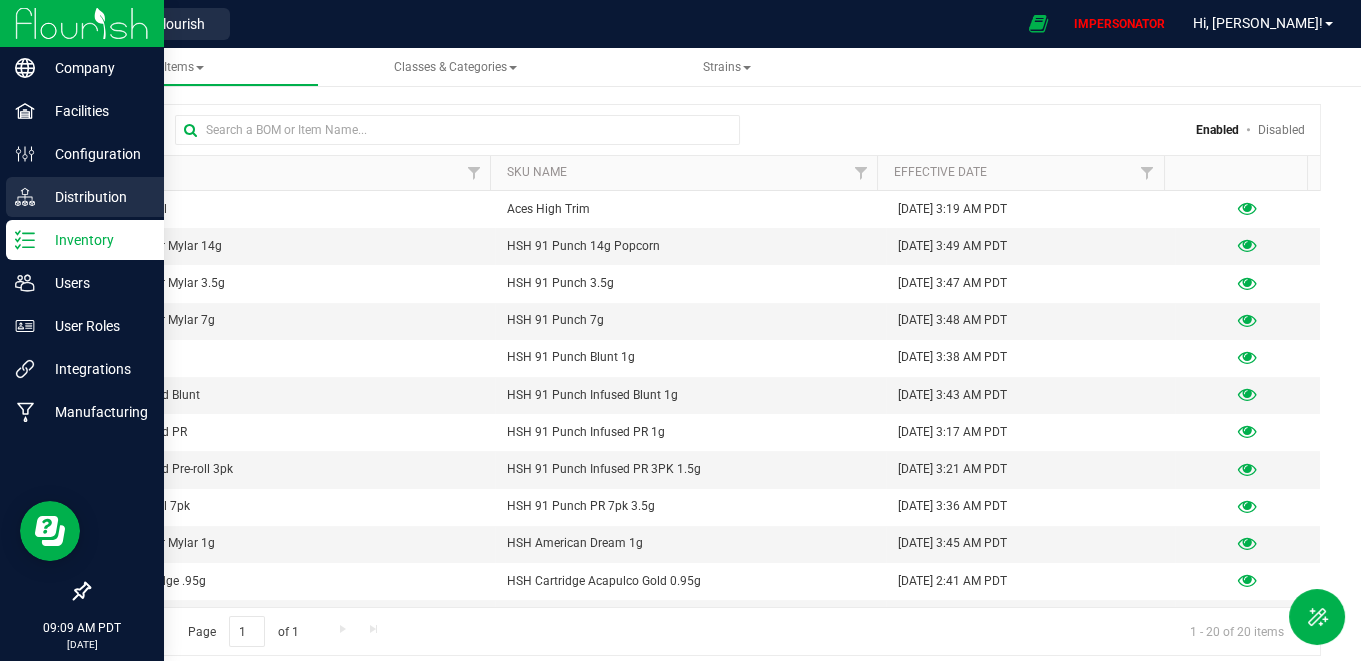 click on "Distribution" at bounding box center [95, 197] 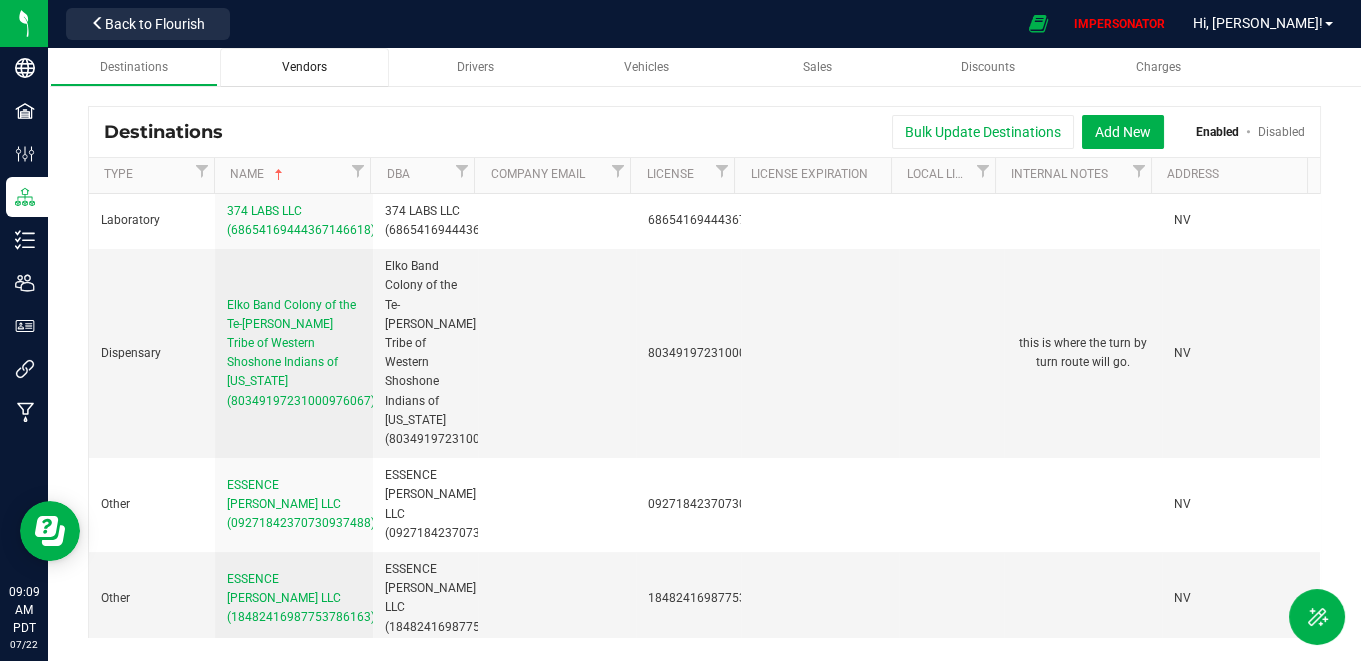 click on "Vendors" at bounding box center [304, 67] 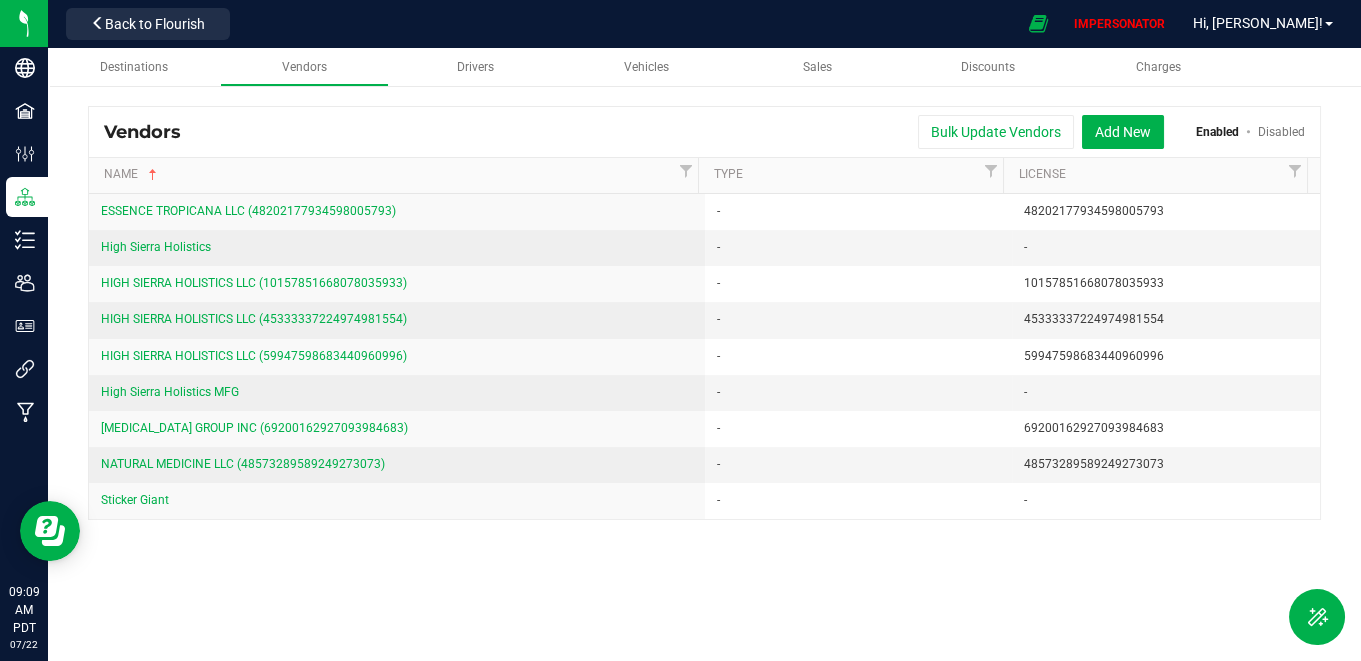 click on "Destinations   Vendors   Drivers   Vehicles   Sales   Discounts   Charges
Vendors
Bulk Update Vendors
Add New
Enabled
Disabled
Name Type License
ESSENCE TROPICANA LLC (48202177934598005793)
- 48202177934598005793
High Sierra Holistics
- -
HIGH SIERRA HOLISTICS LLC (10157851668078035933)
- 10157851668078035933
HIGH SIERRA HOLISTICS LLC (45333337224974981554)
- 45333337224974981554
HIGH SIERRA HOLISTICS LLC (59947598683440960996)
- 59947598683440960996
High Sierra Holistics MFG" at bounding box center (704, 318) 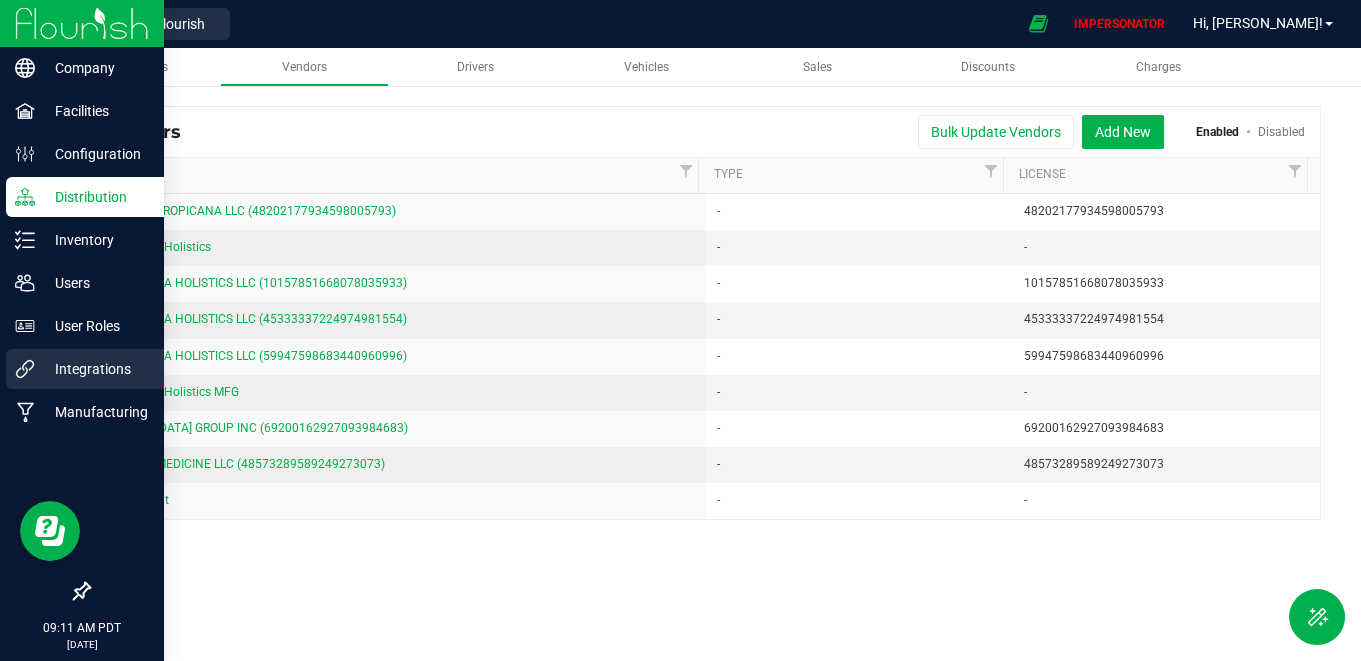 click on "Integrations" at bounding box center [95, 369] 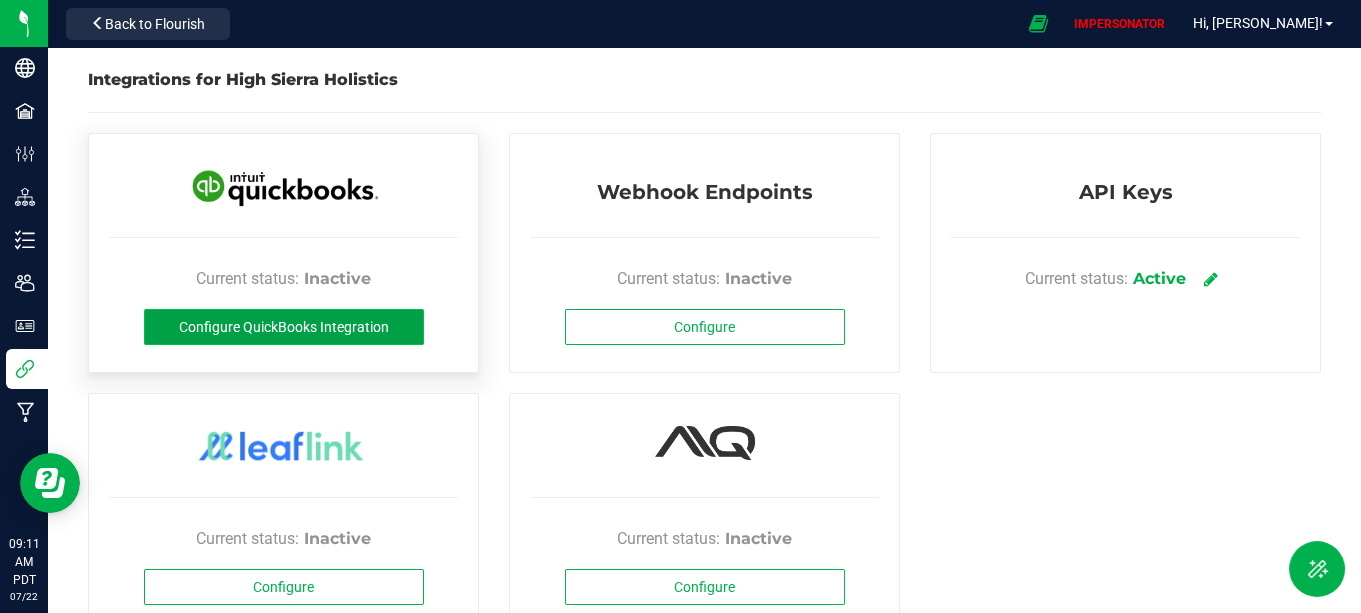 click on "Configure QuickBooks Integration" at bounding box center (284, 327) 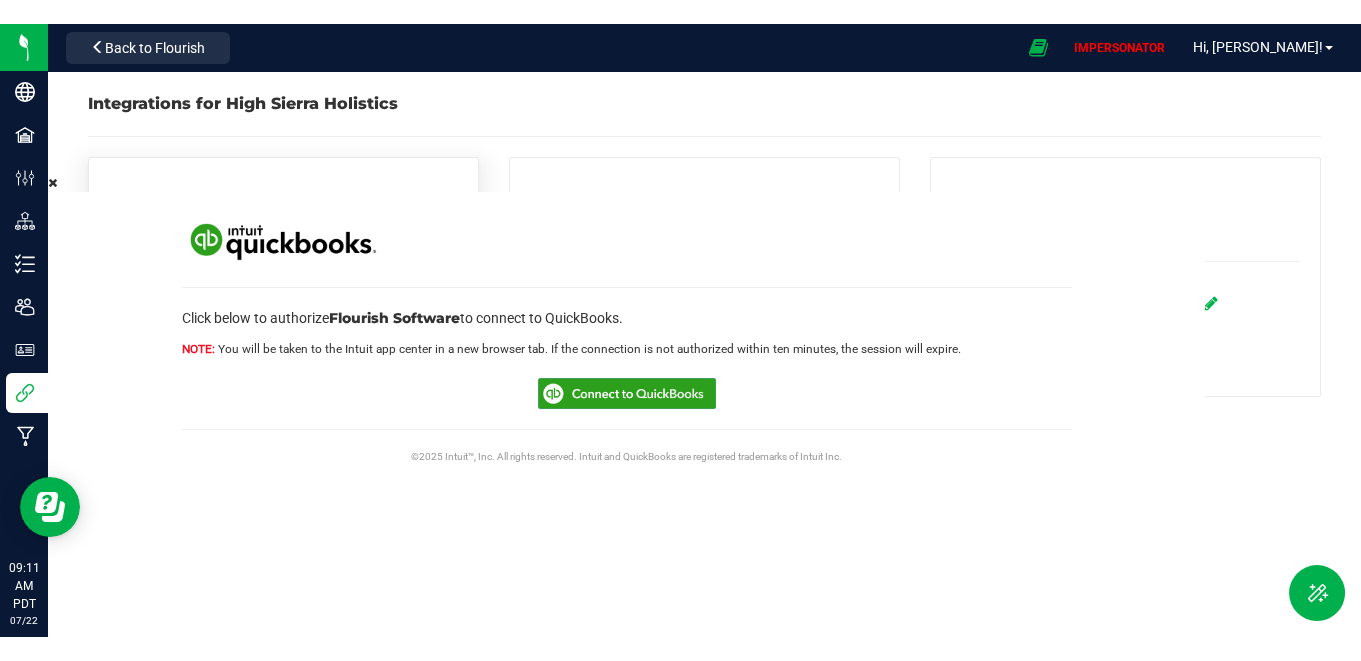 scroll, scrollTop: 0, scrollLeft: 0, axis: both 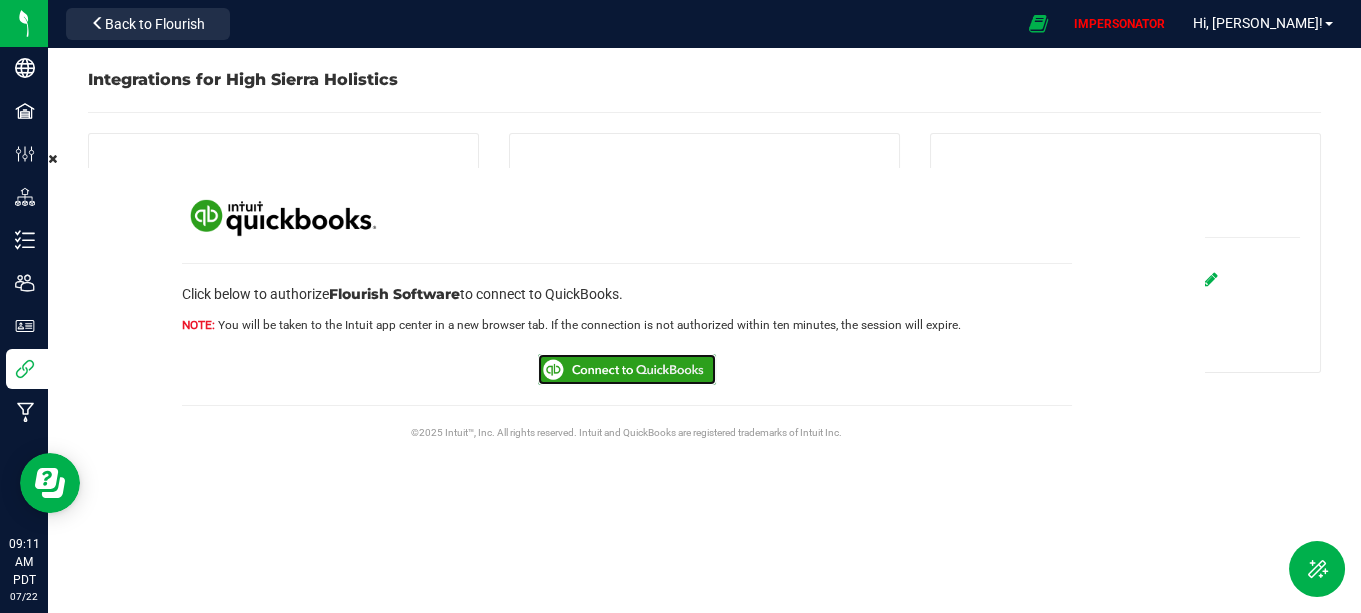 click at bounding box center [627, 369] 